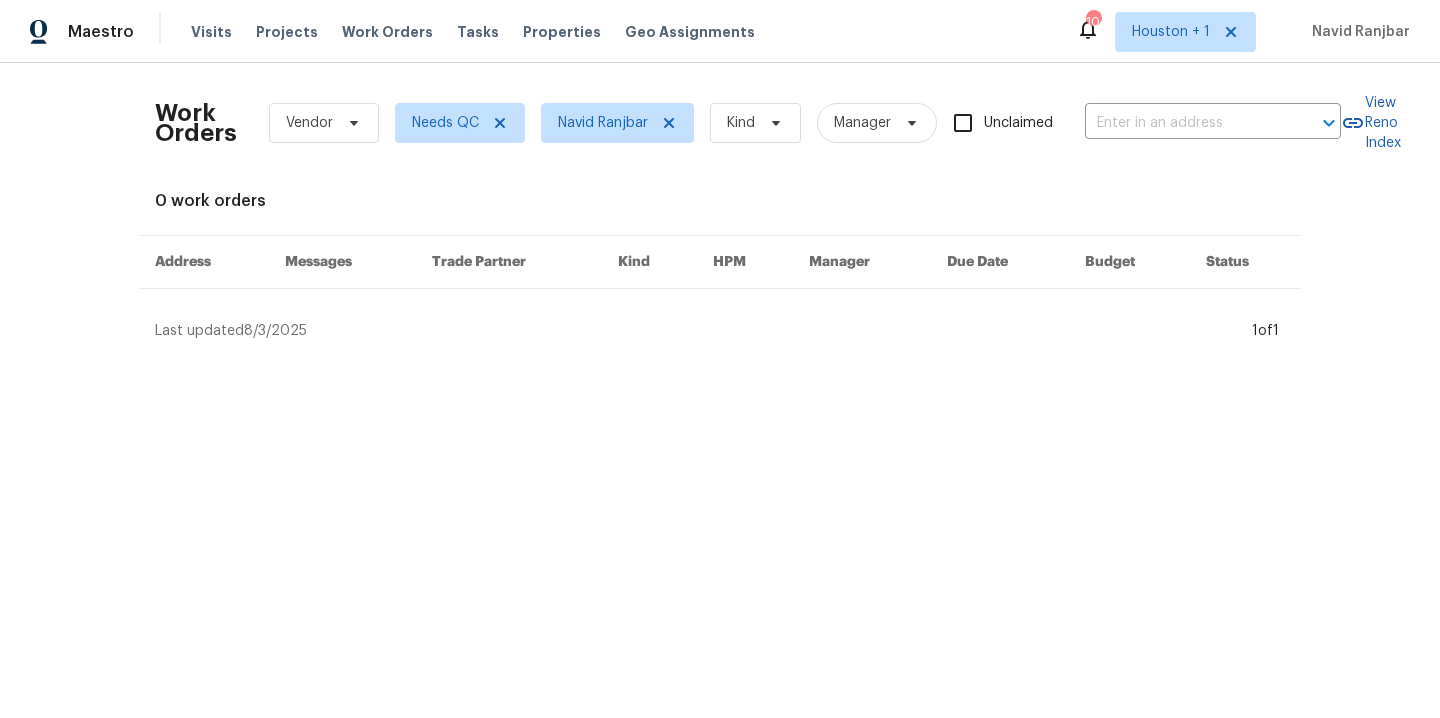 scroll, scrollTop: 0, scrollLeft: 0, axis: both 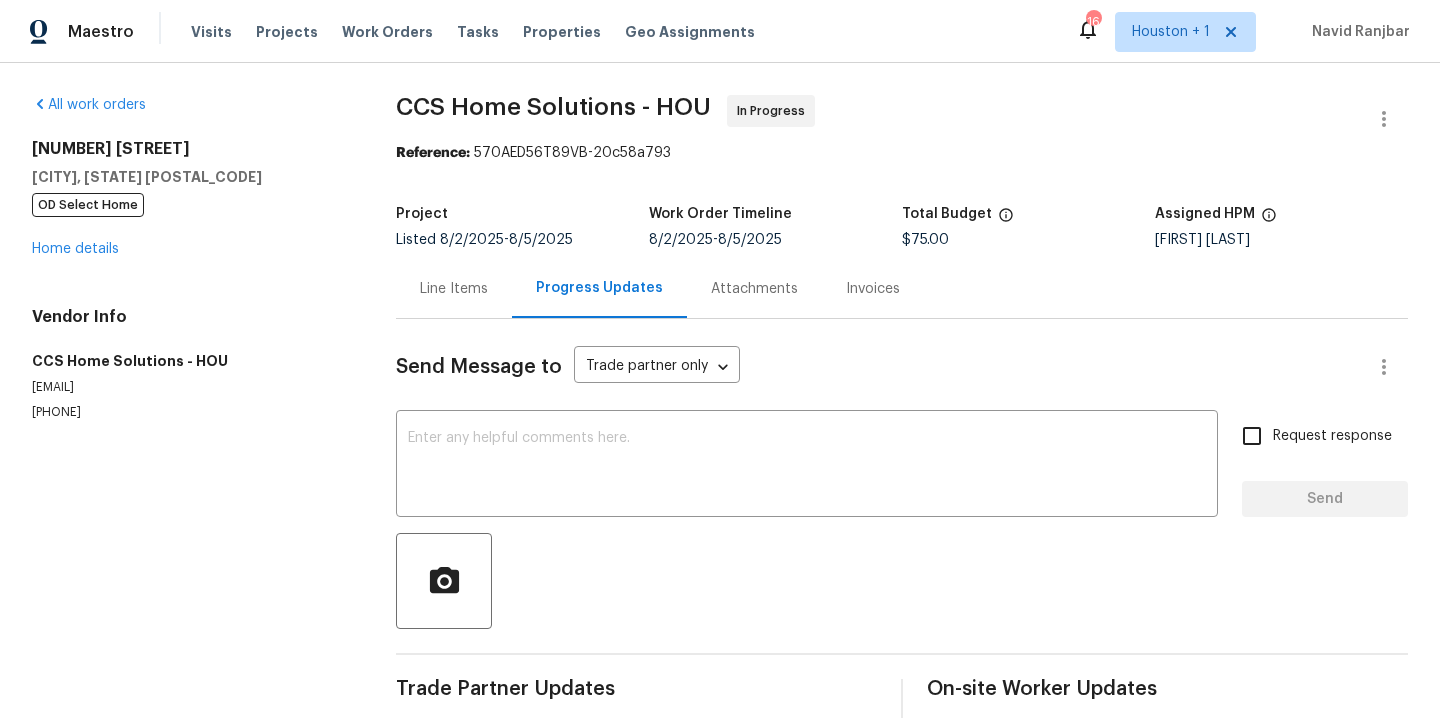 click on "Line Items" at bounding box center (454, 289) 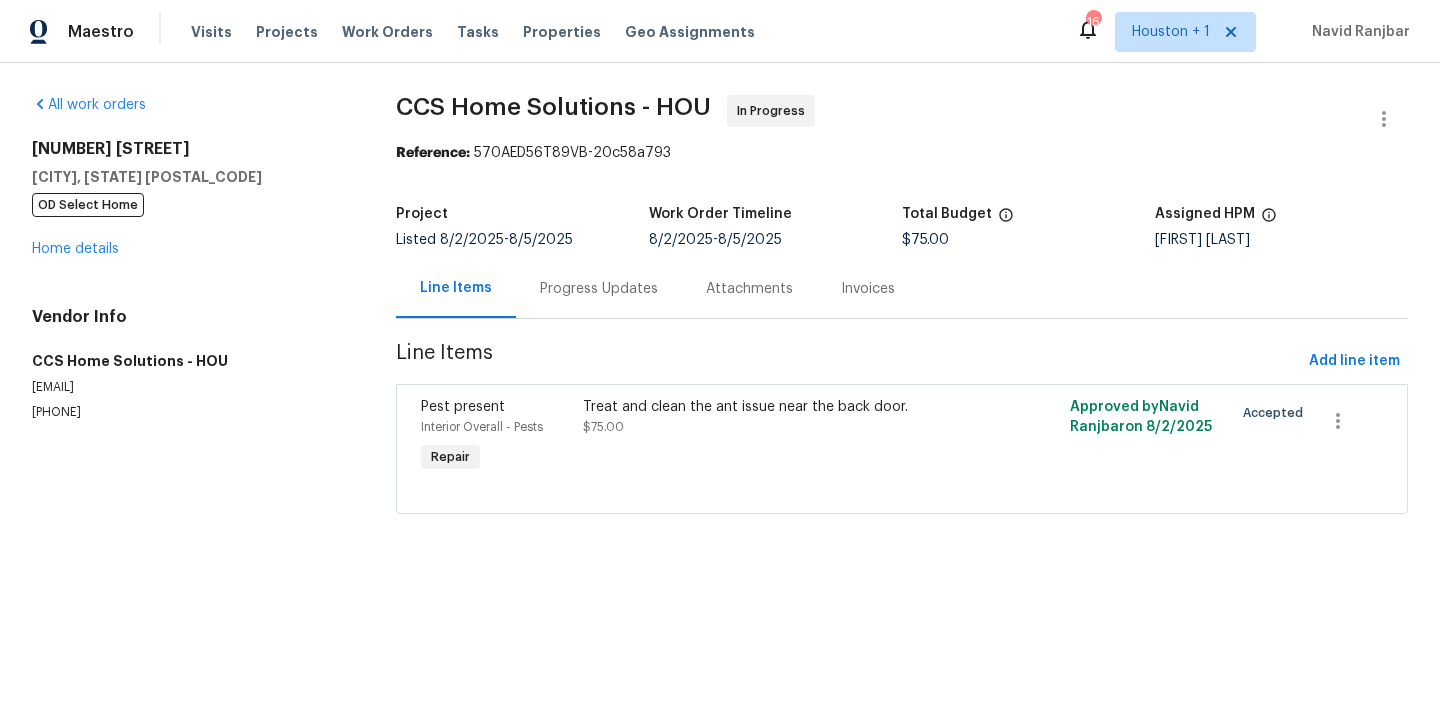 click on "Progress Updates" at bounding box center (599, 289) 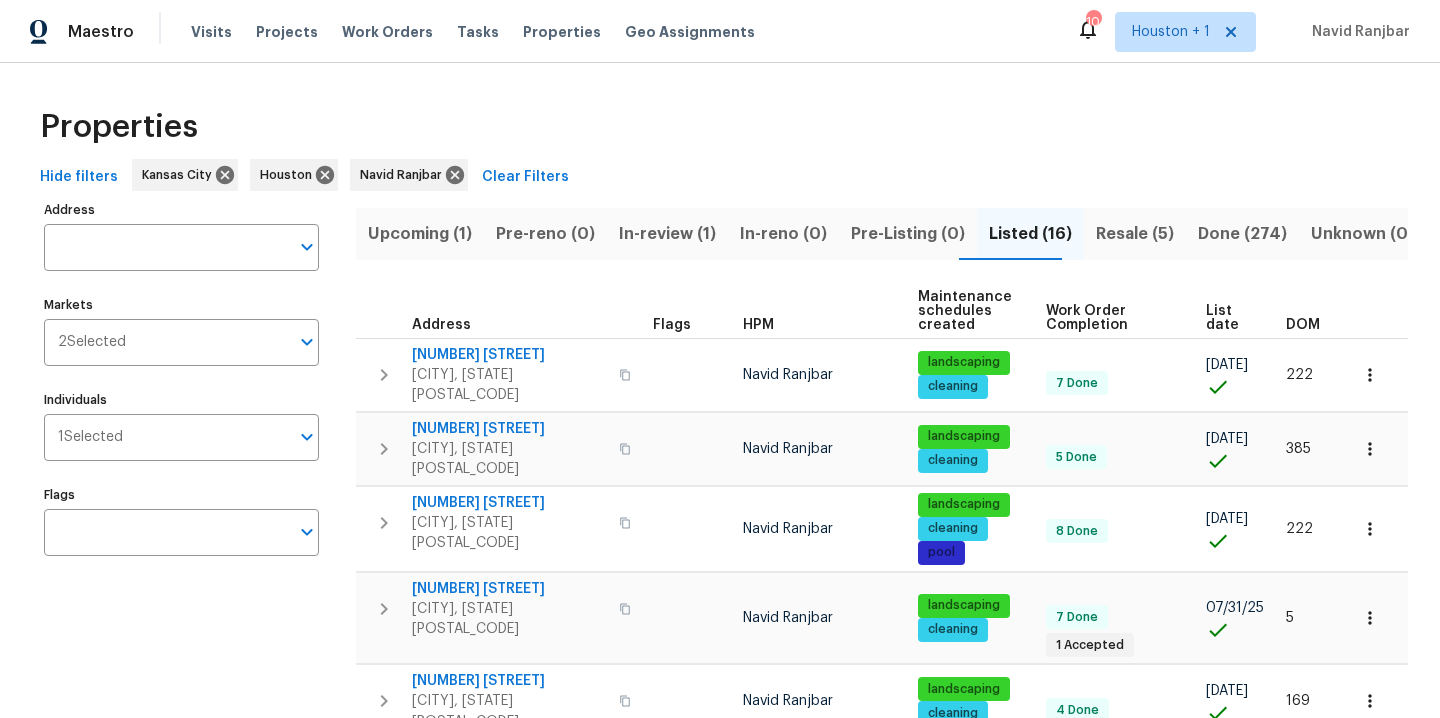 scroll, scrollTop: 0, scrollLeft: 0, axis: both 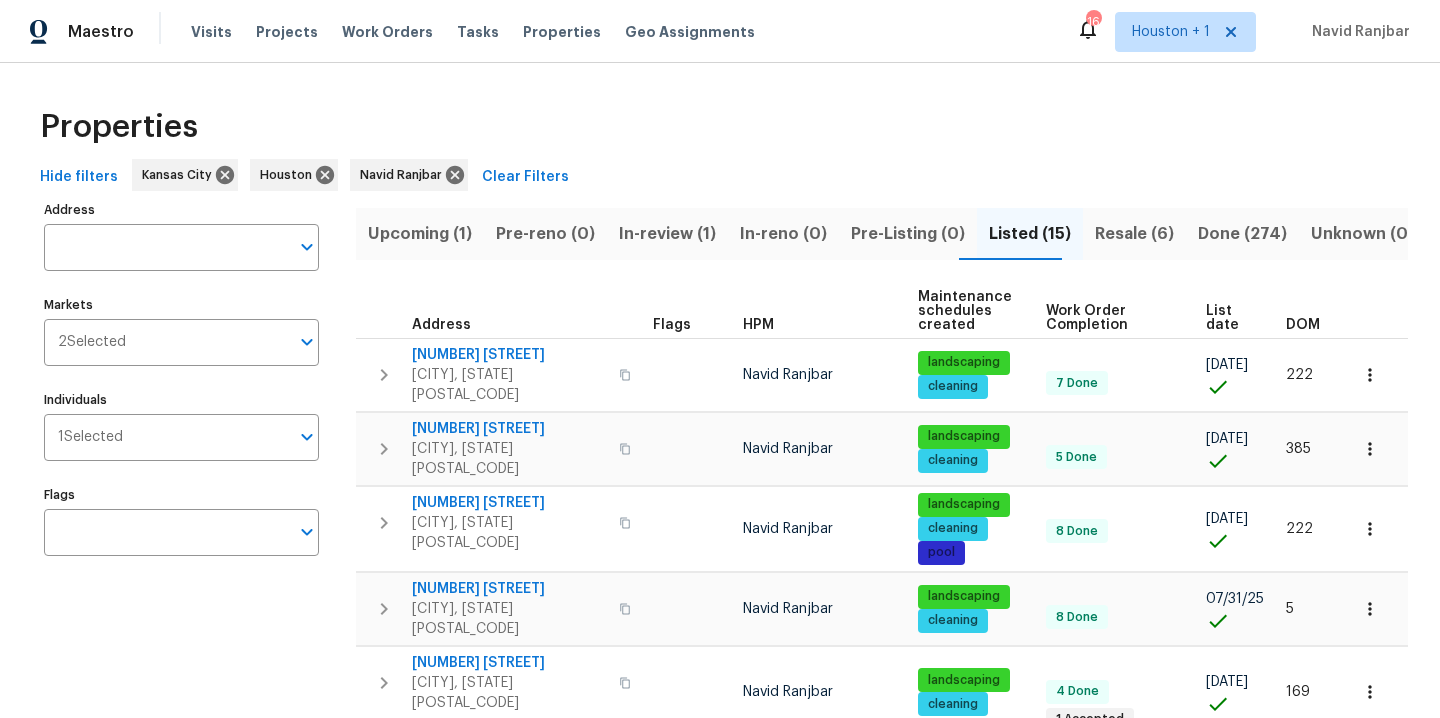 click on "Upcoming (1)" at bounding box center [420, 234] 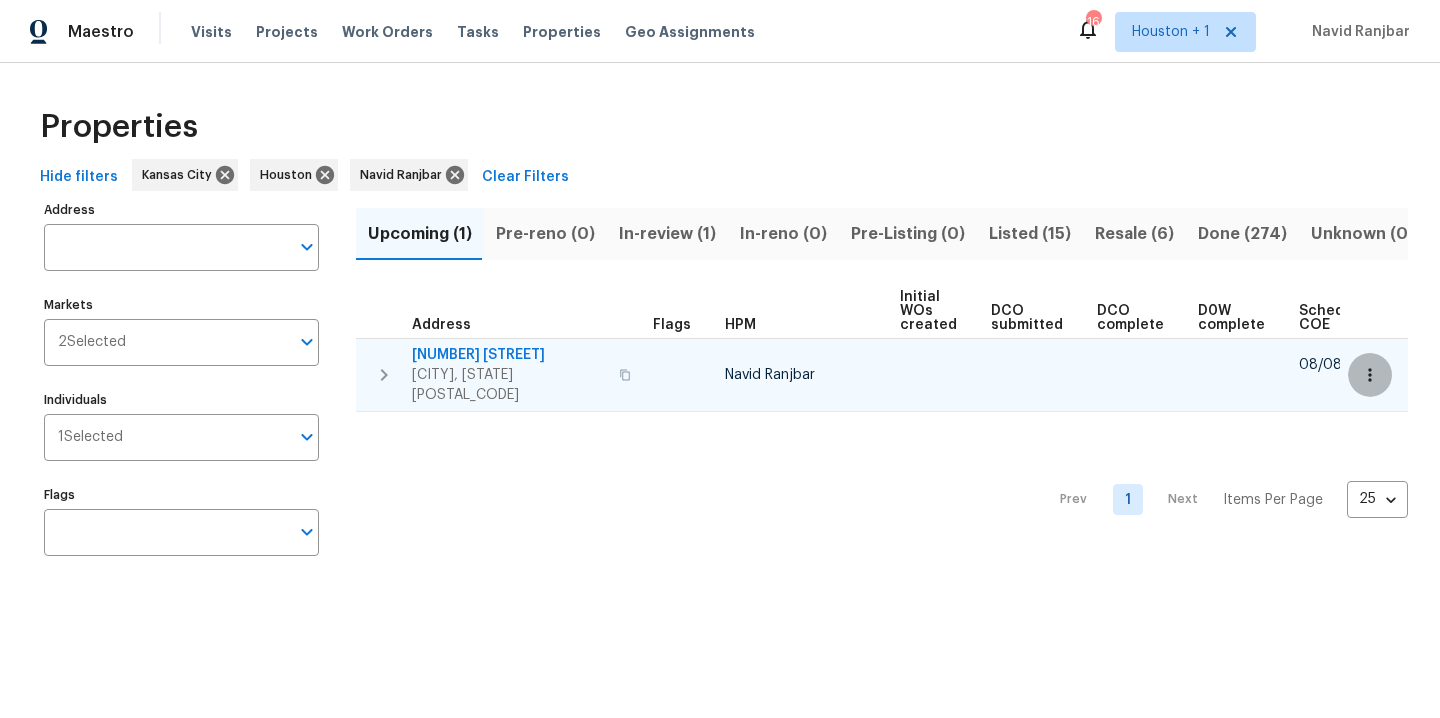 click at bounding box center (1370, 375) 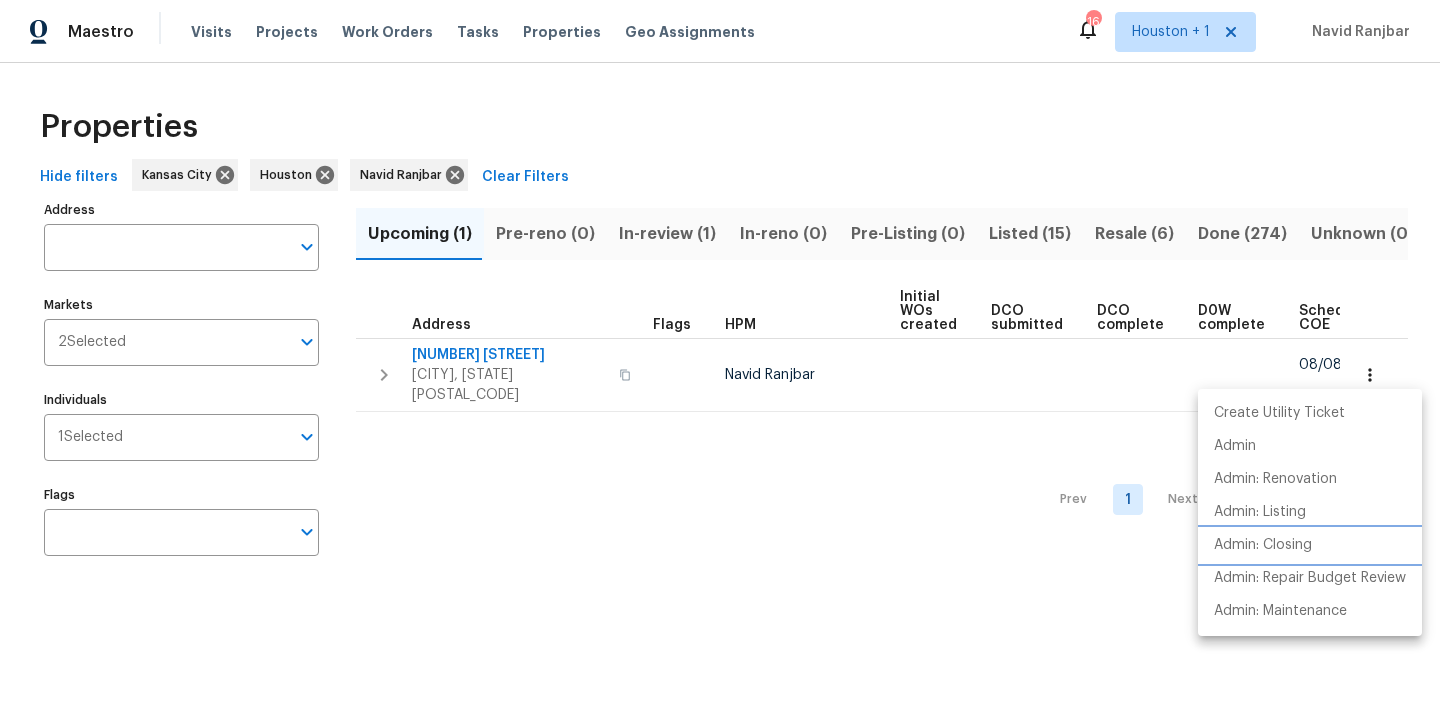 click on "Admin: Closing" at bounding box center (1310, 545) 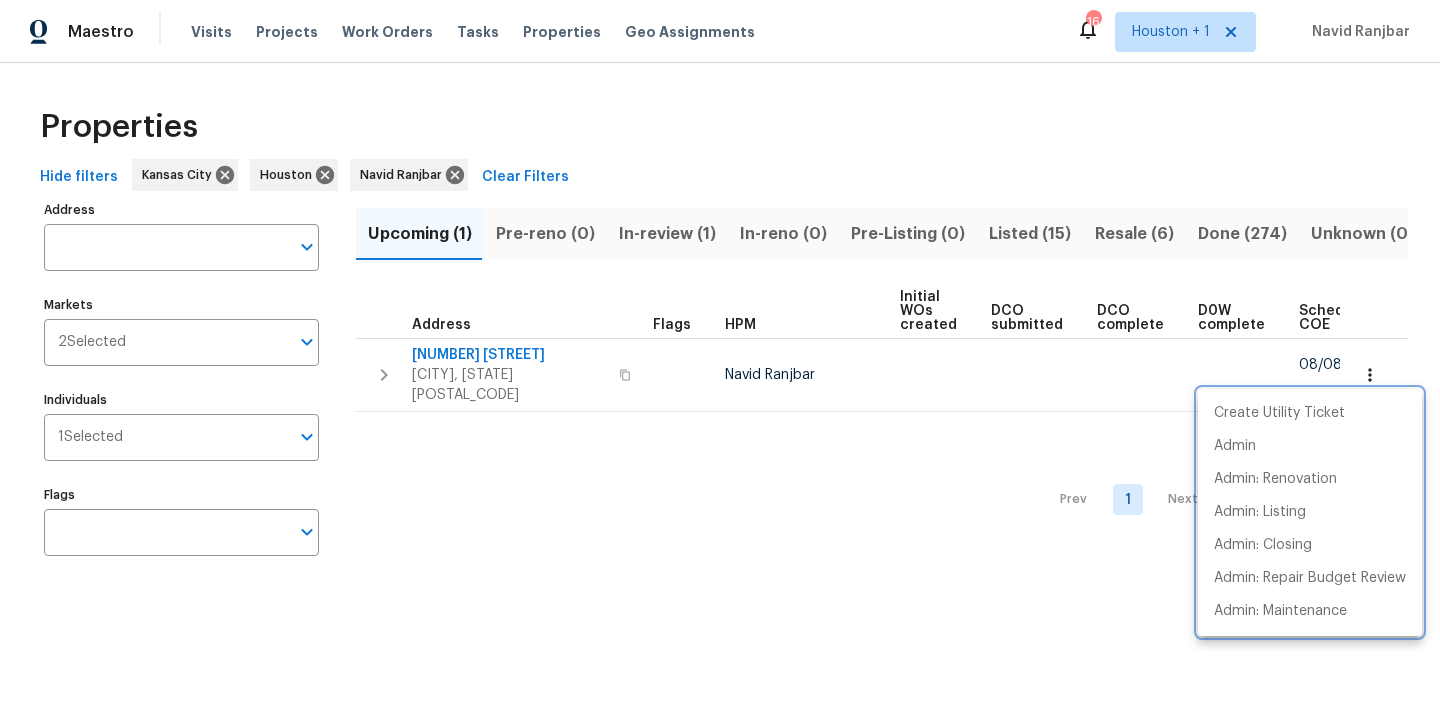 click at bounding box center (720, 359) 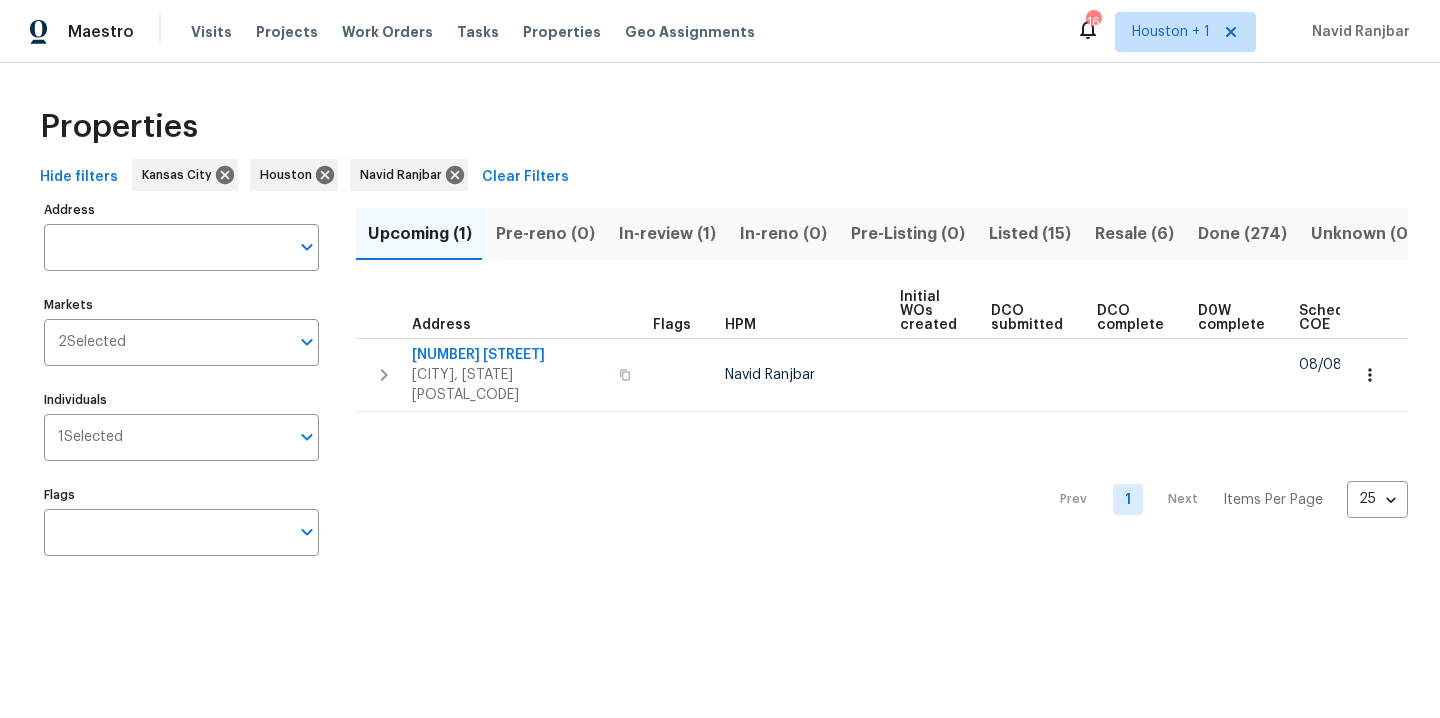 click on "Listed (15)" at bounding box center [1030, 234] 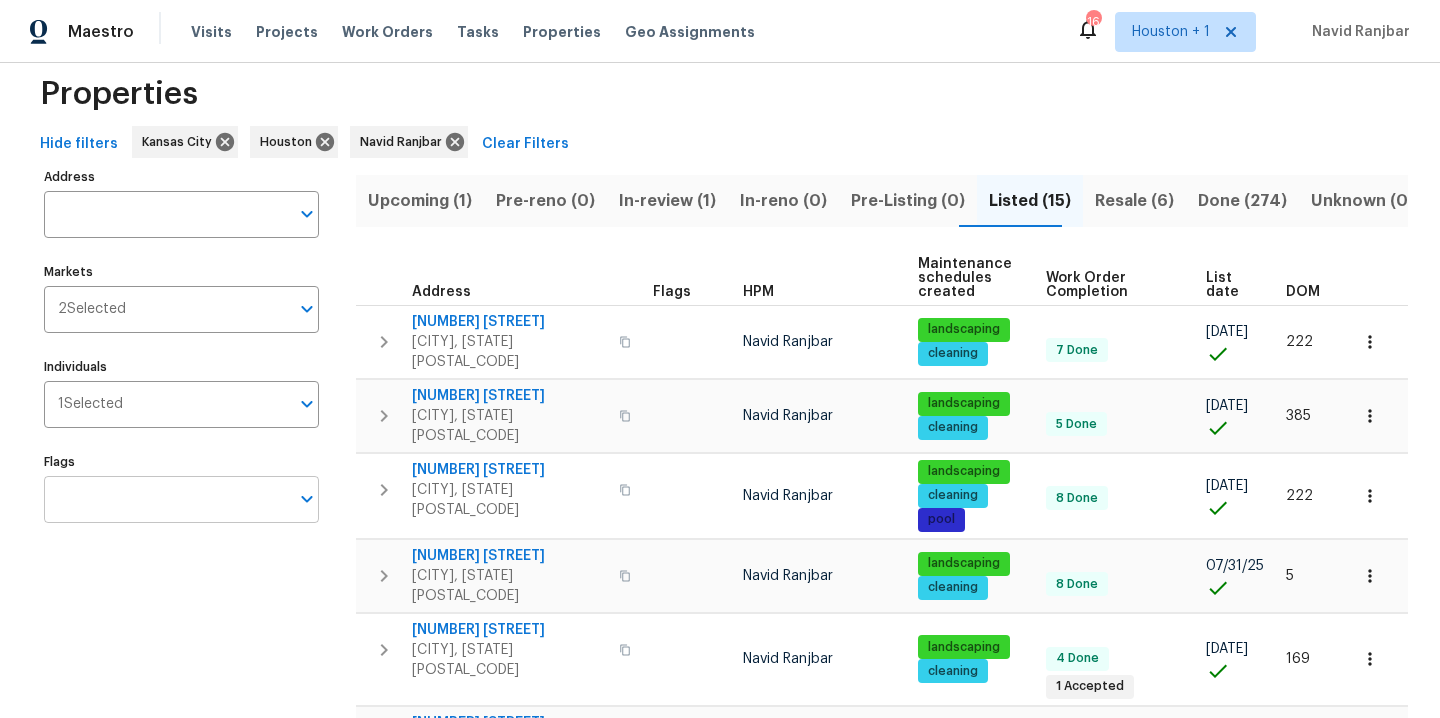 scroll, scrollTop: 0, scrollLeft: 0, axis: both 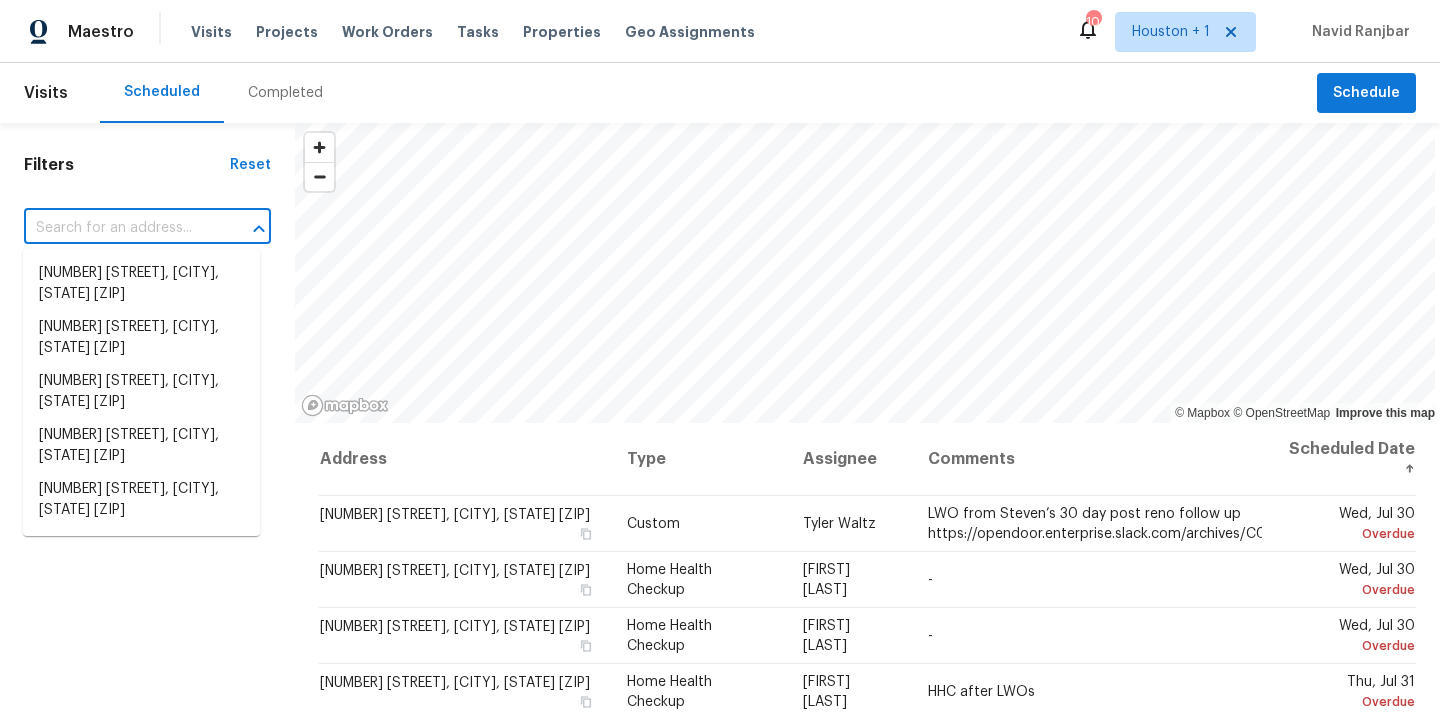 click at bounding box center [119, 228] 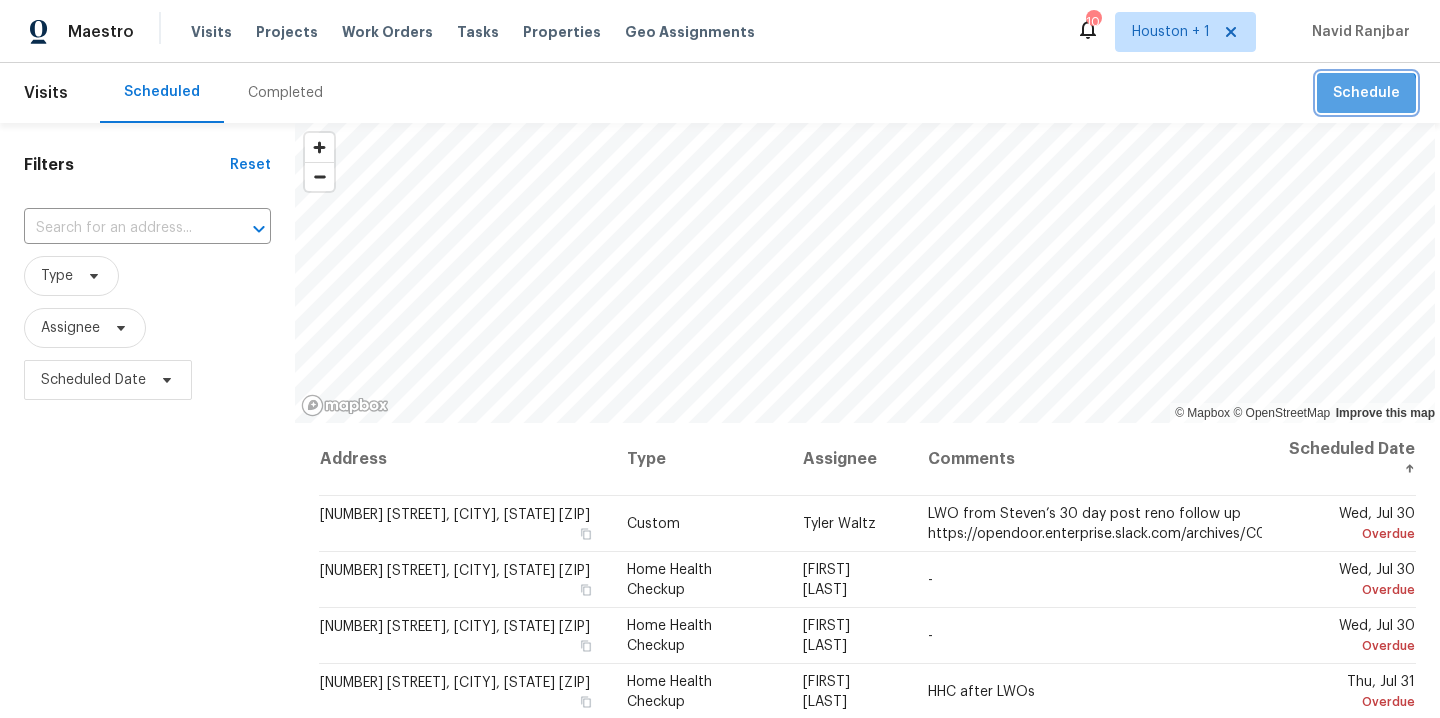 click on "Schedule" at bounding box center [1366, 93] 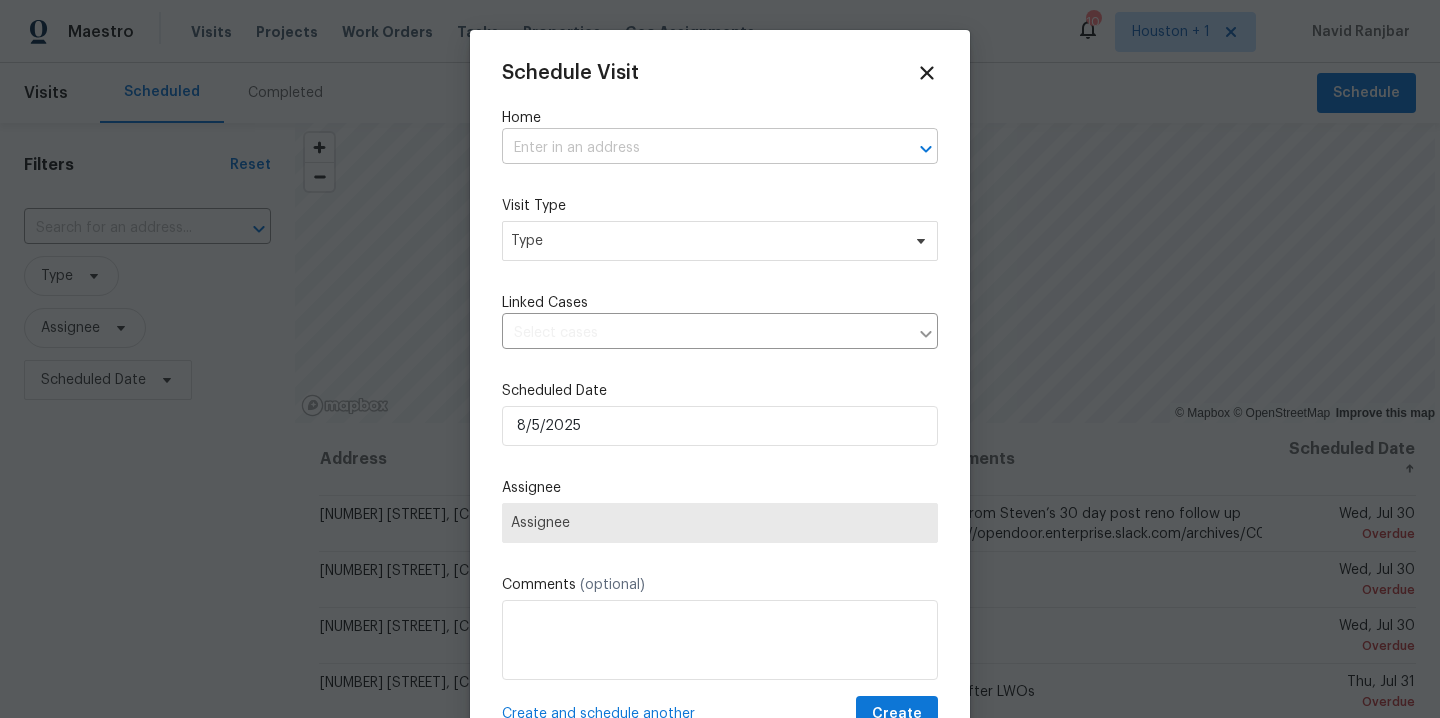 click at bounding box center [692, 148] 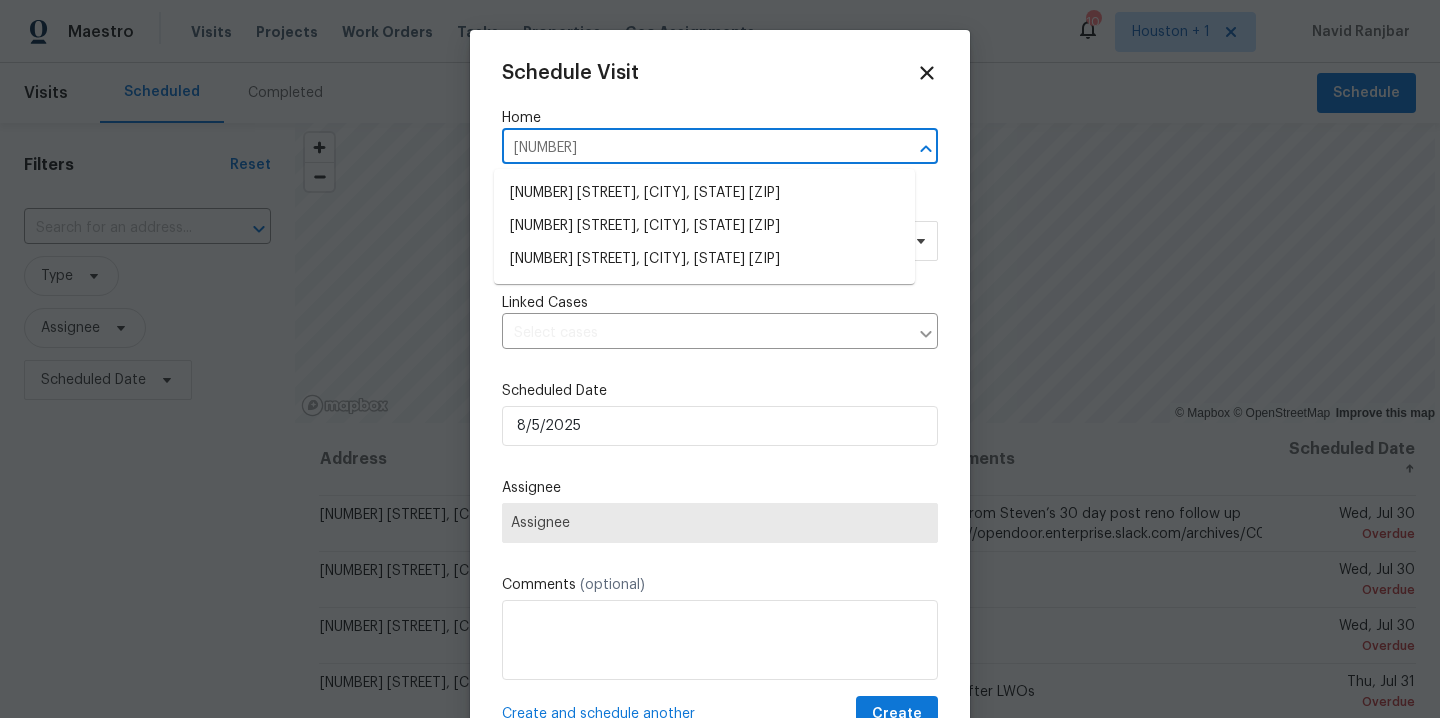 type on "[NUMBER]" 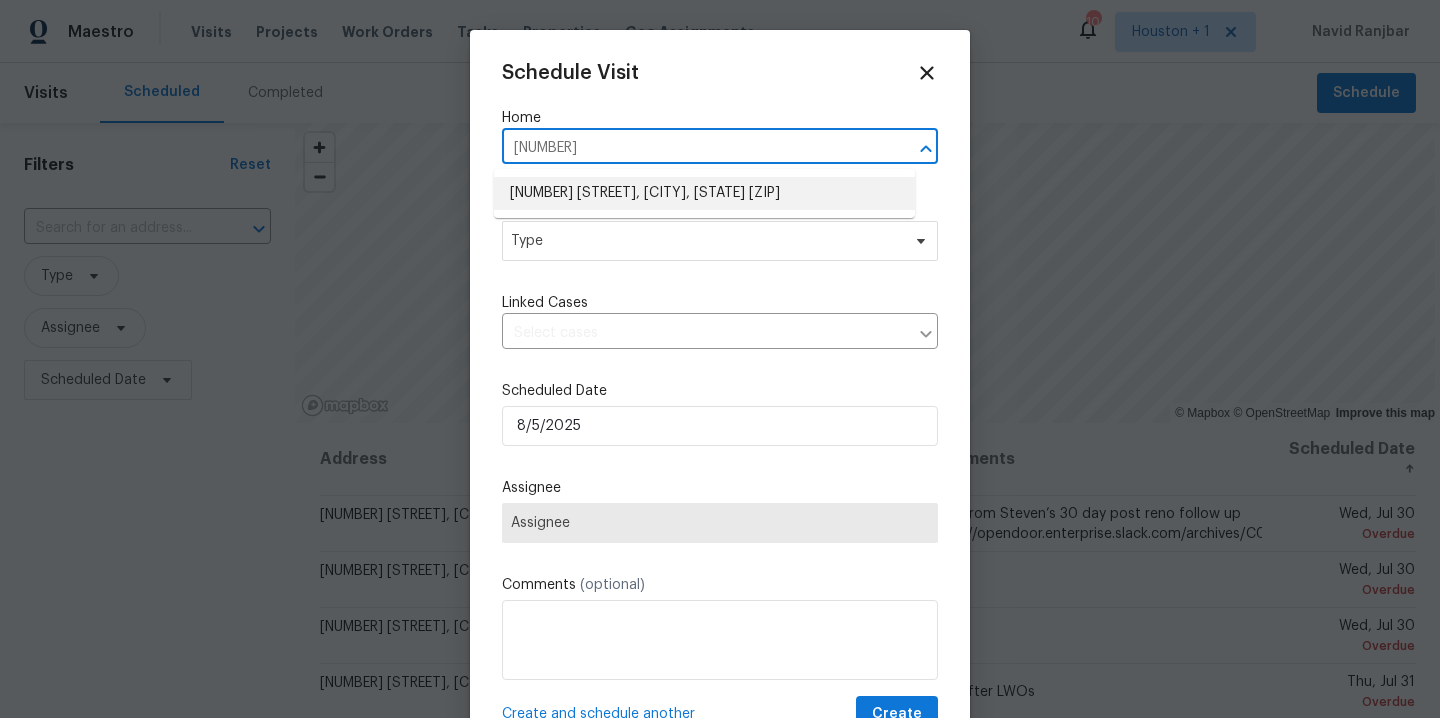 click on "[NUMBER] [STREET], [CITY], [STATE] [ZIP]" at bounding box center (704, 193) 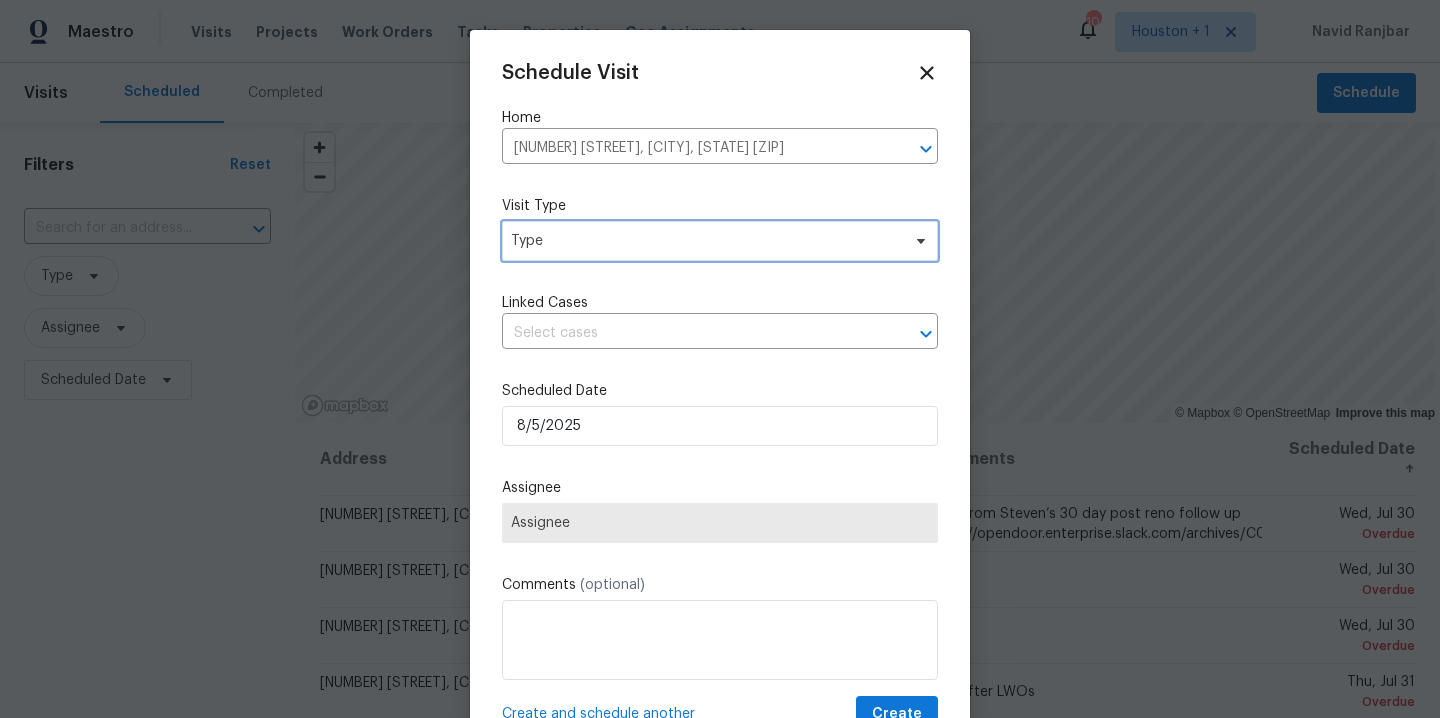 click on "Type" at bounding box center (705, 241) 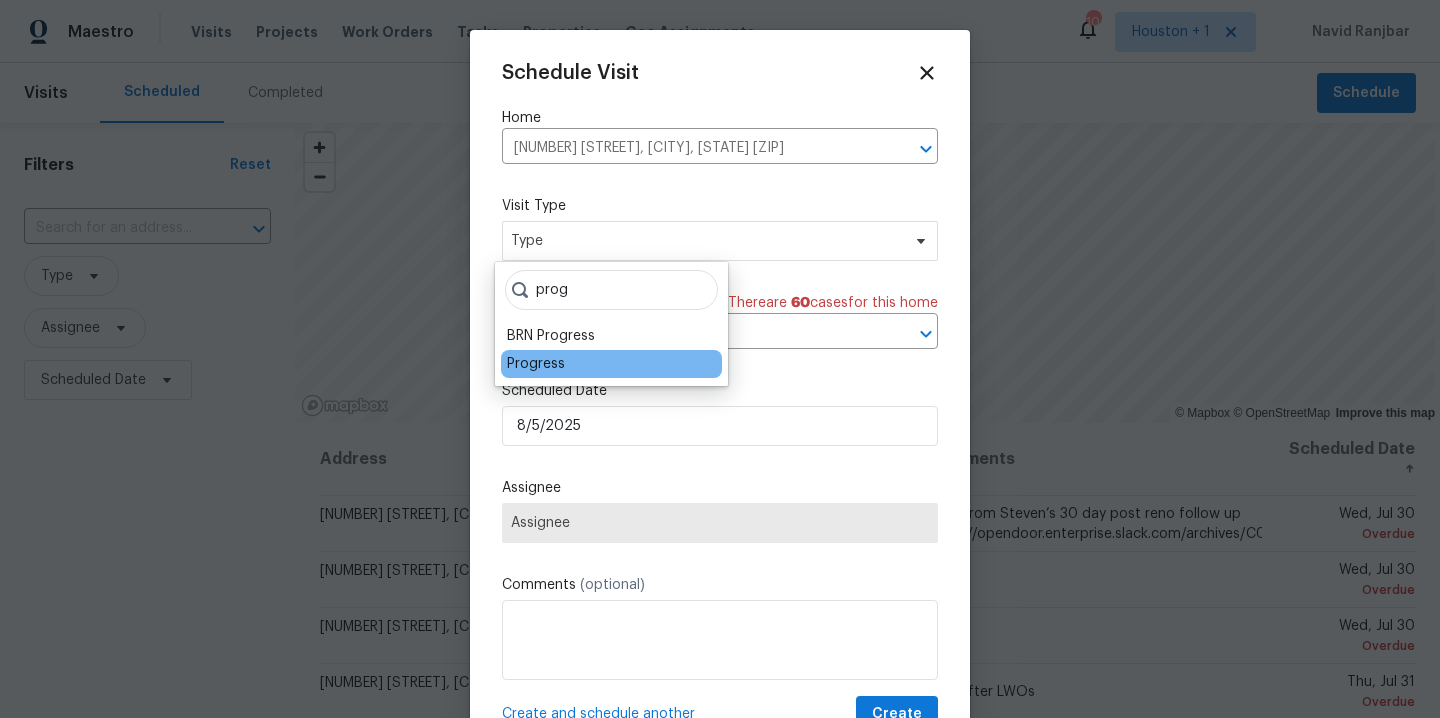 type on "prog" 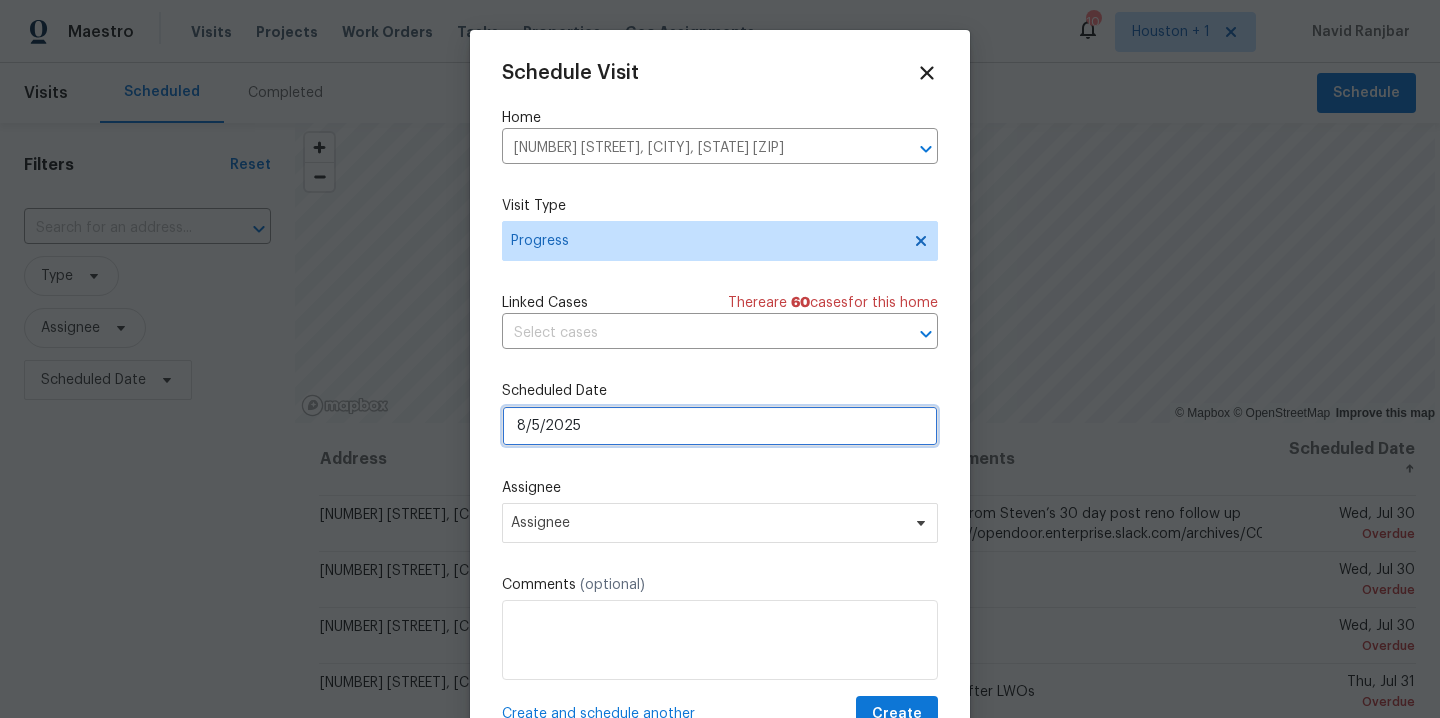 click on "8/5/2025" at bounding box center [720, 426] 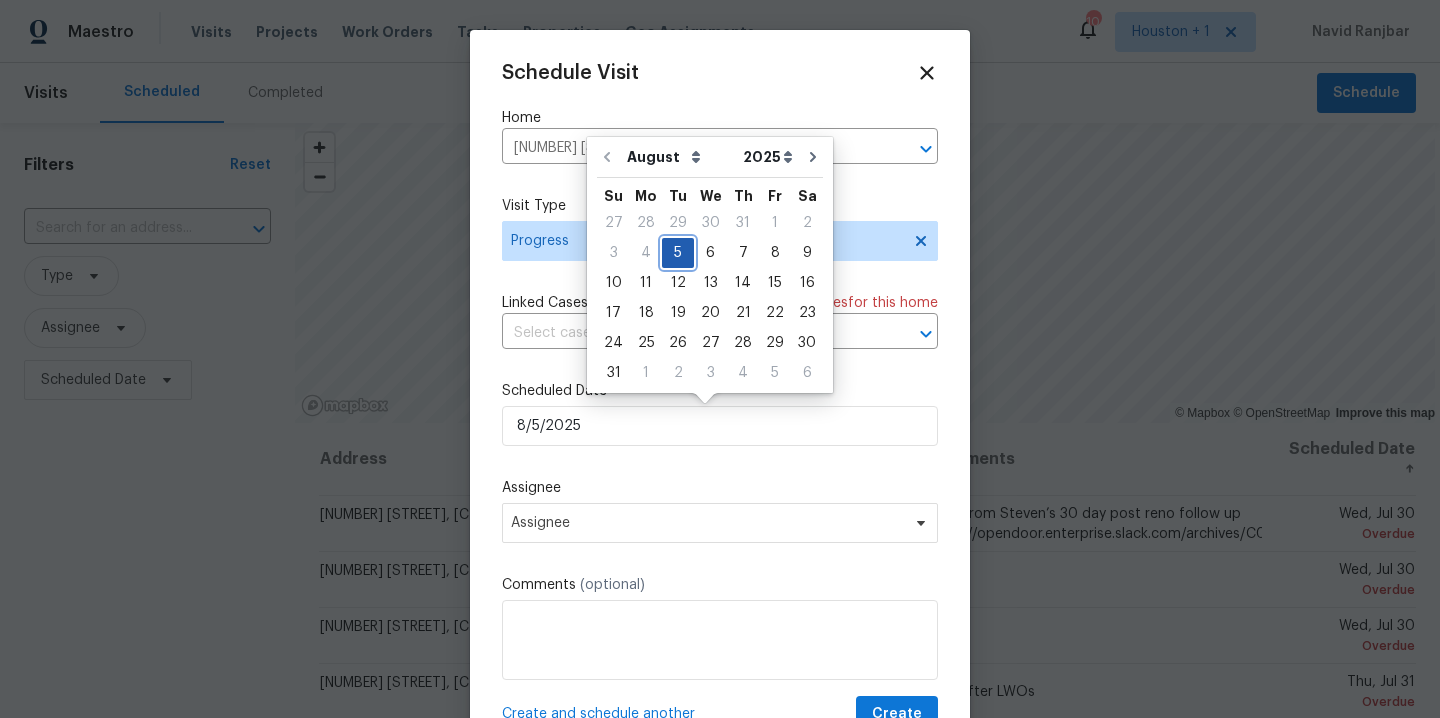 click on "5" at bounding box center (678, 253) 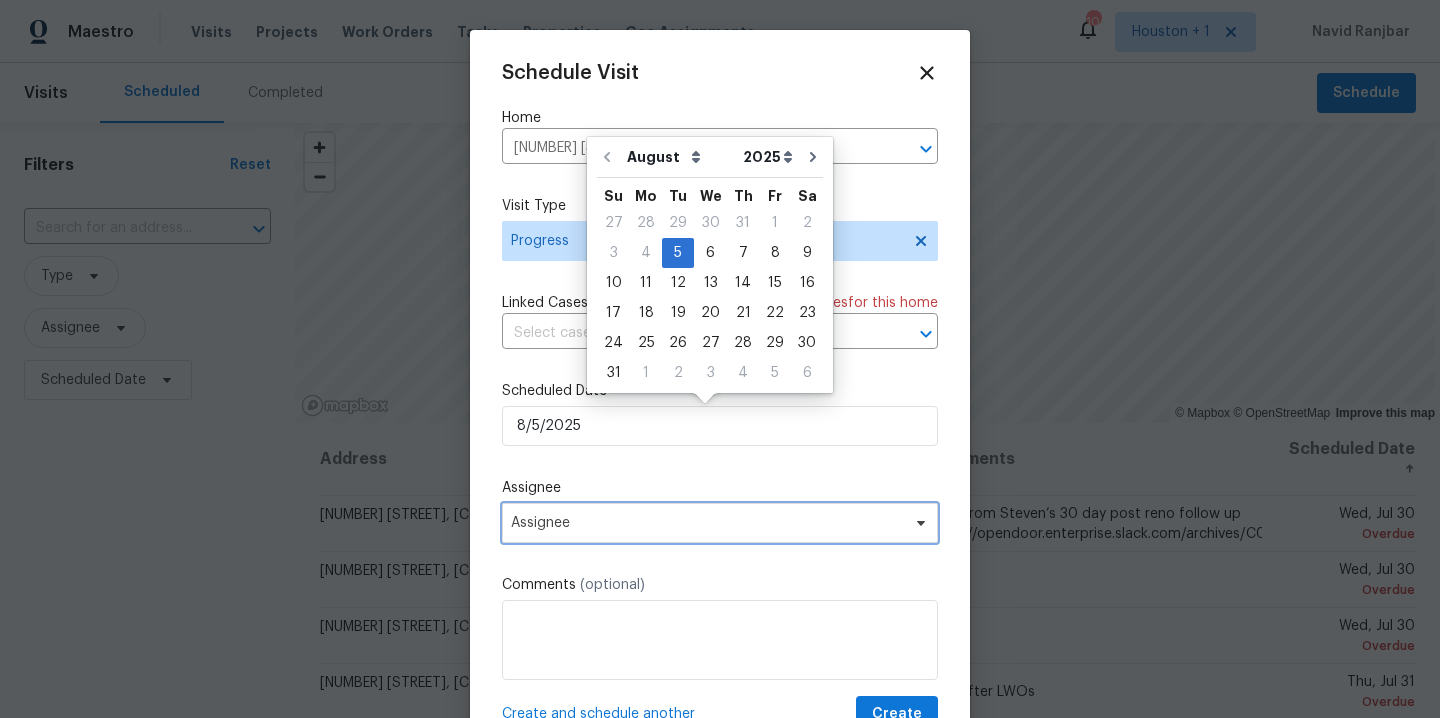 click on "Assignee" at bounding box center (707, 523) 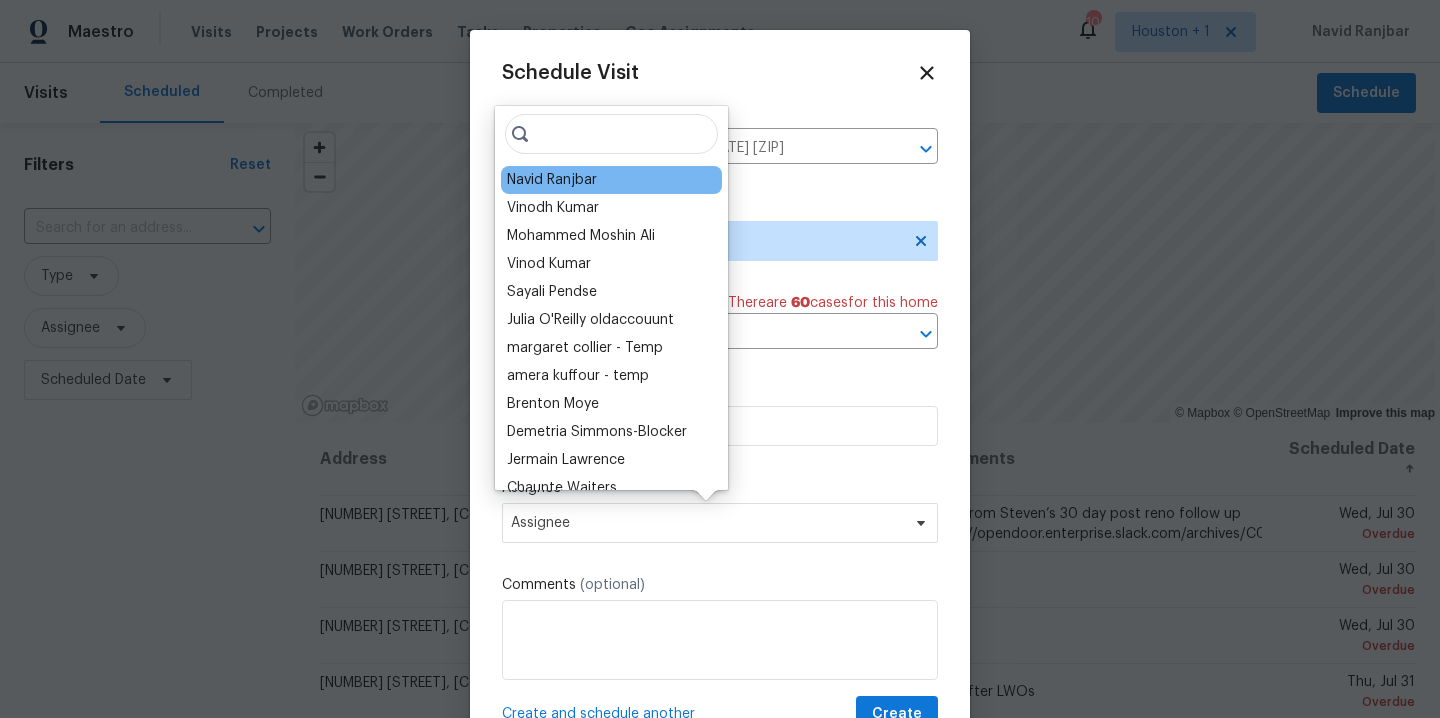 click on "Navid Ranjbar" at bounding box center [552, 180] 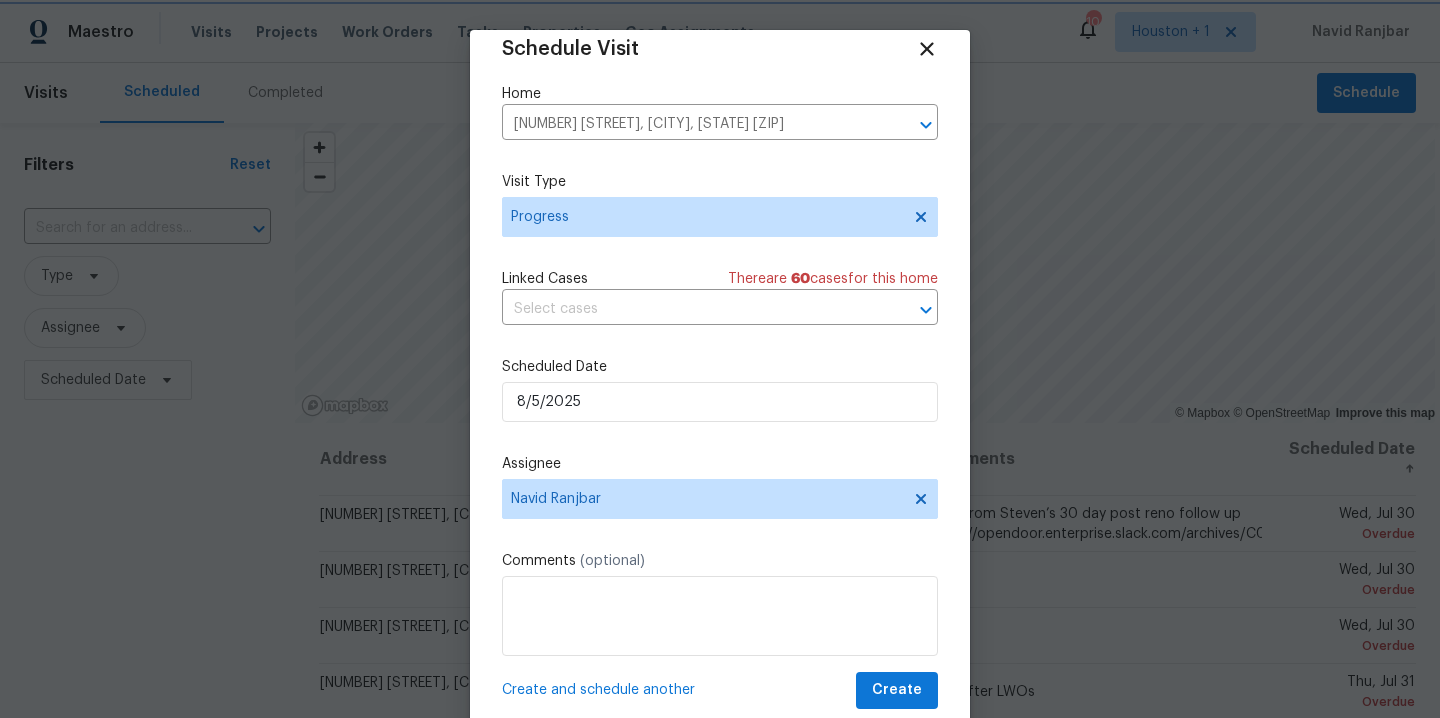 scroll, scrollTop: 36, scrollLeft: 0, axis: vertical 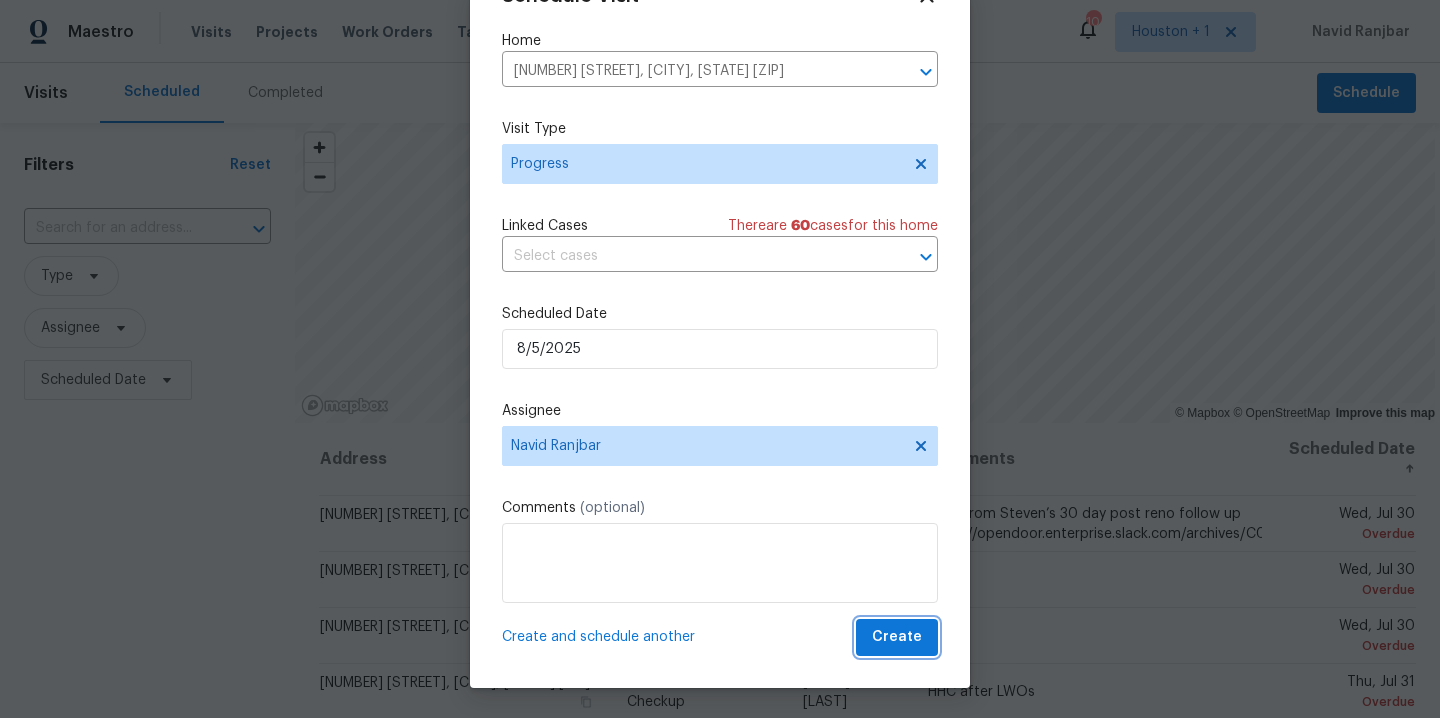 click on "Create" at bounding box center [897, 637] 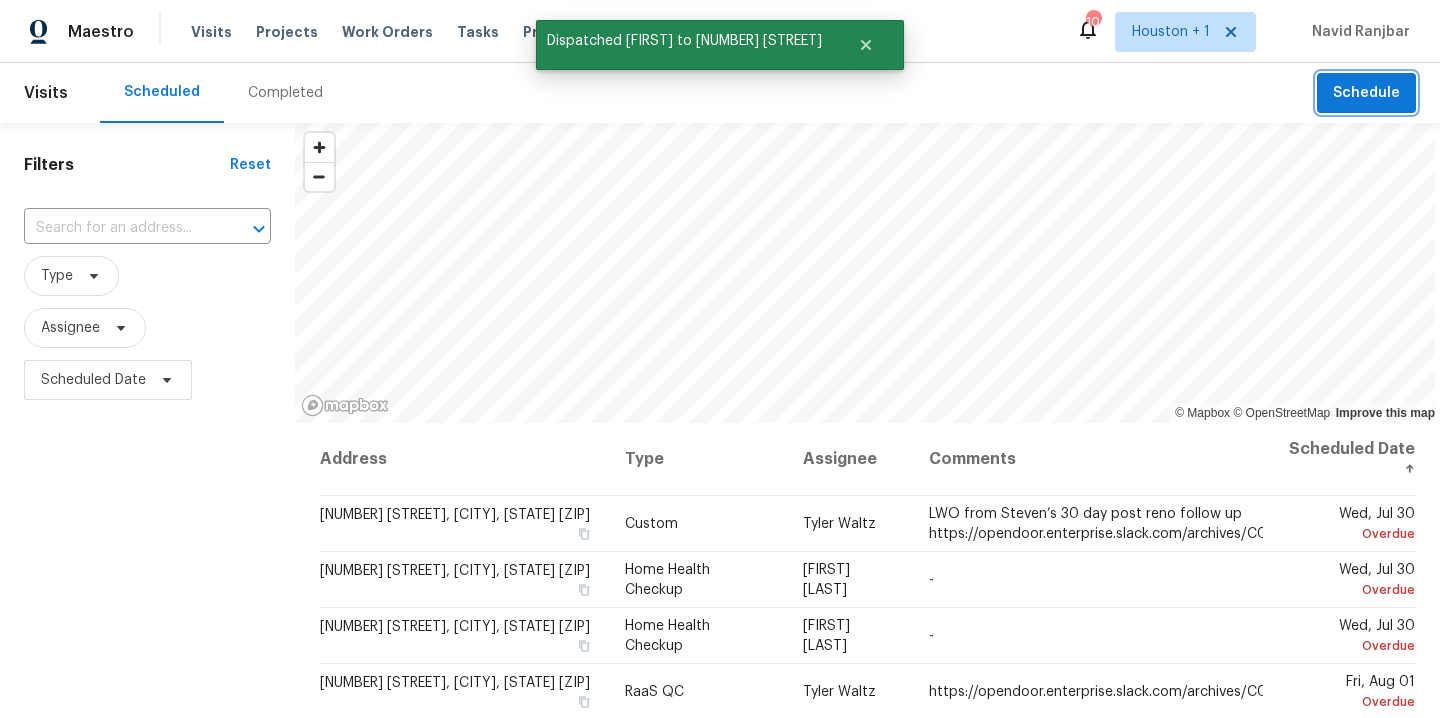 scroll, scrollTop: 0, scrollLeft: 0, axis: both 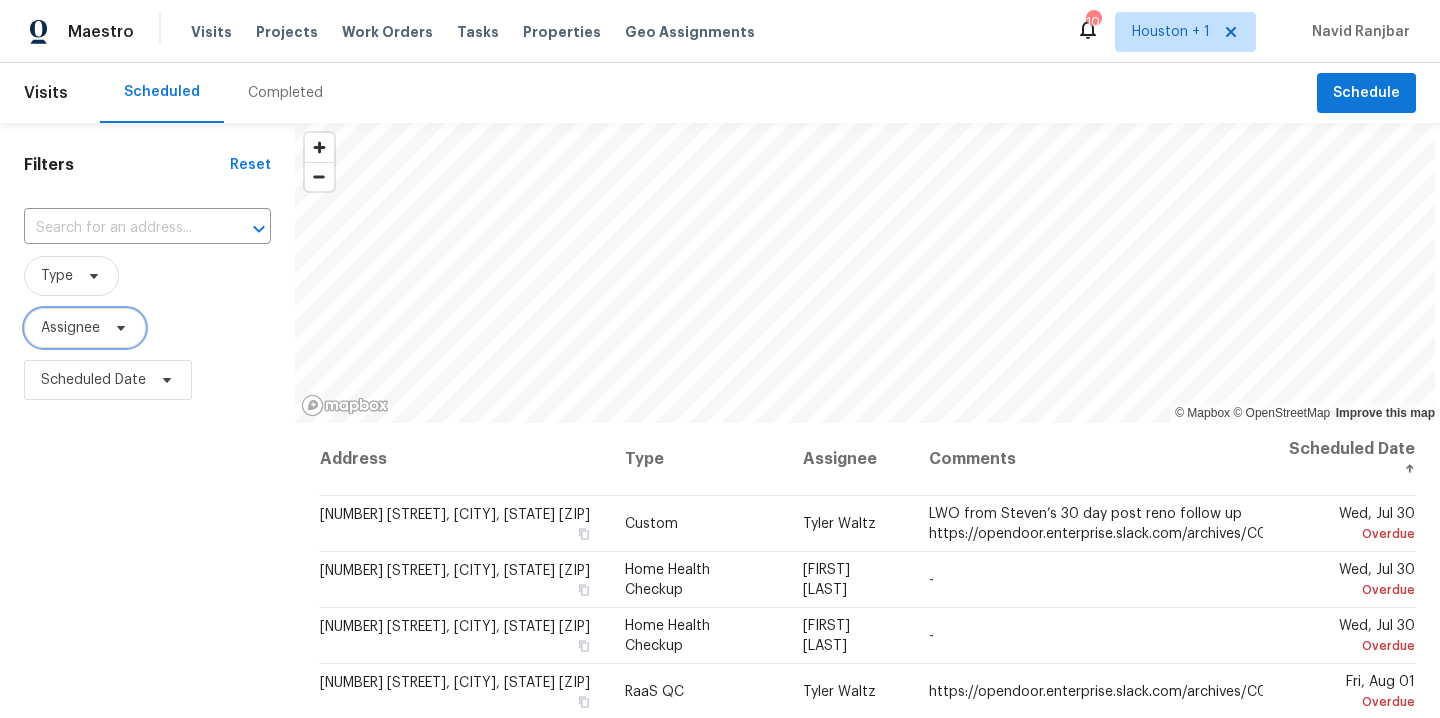 click on "Assignee" at bounding box center [70, 328] 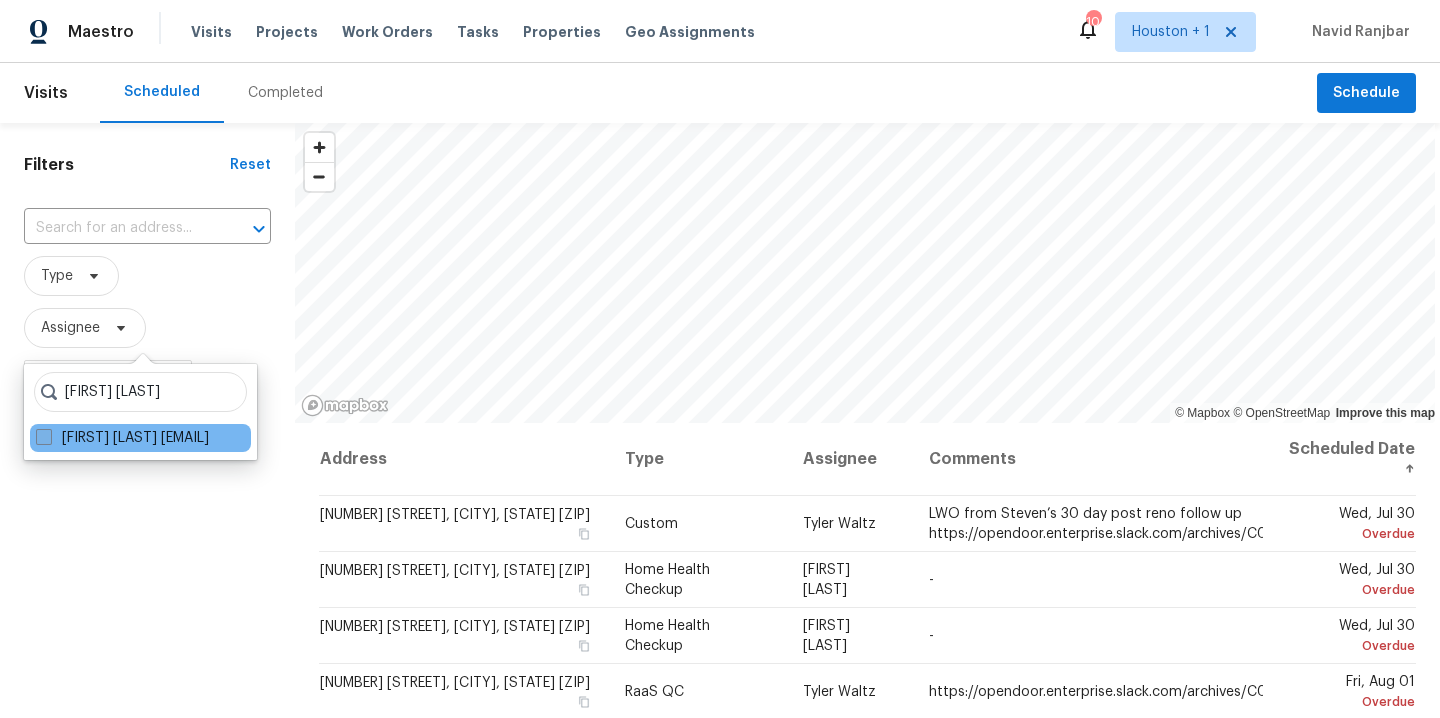 type on "[FIRST] [LAST]" 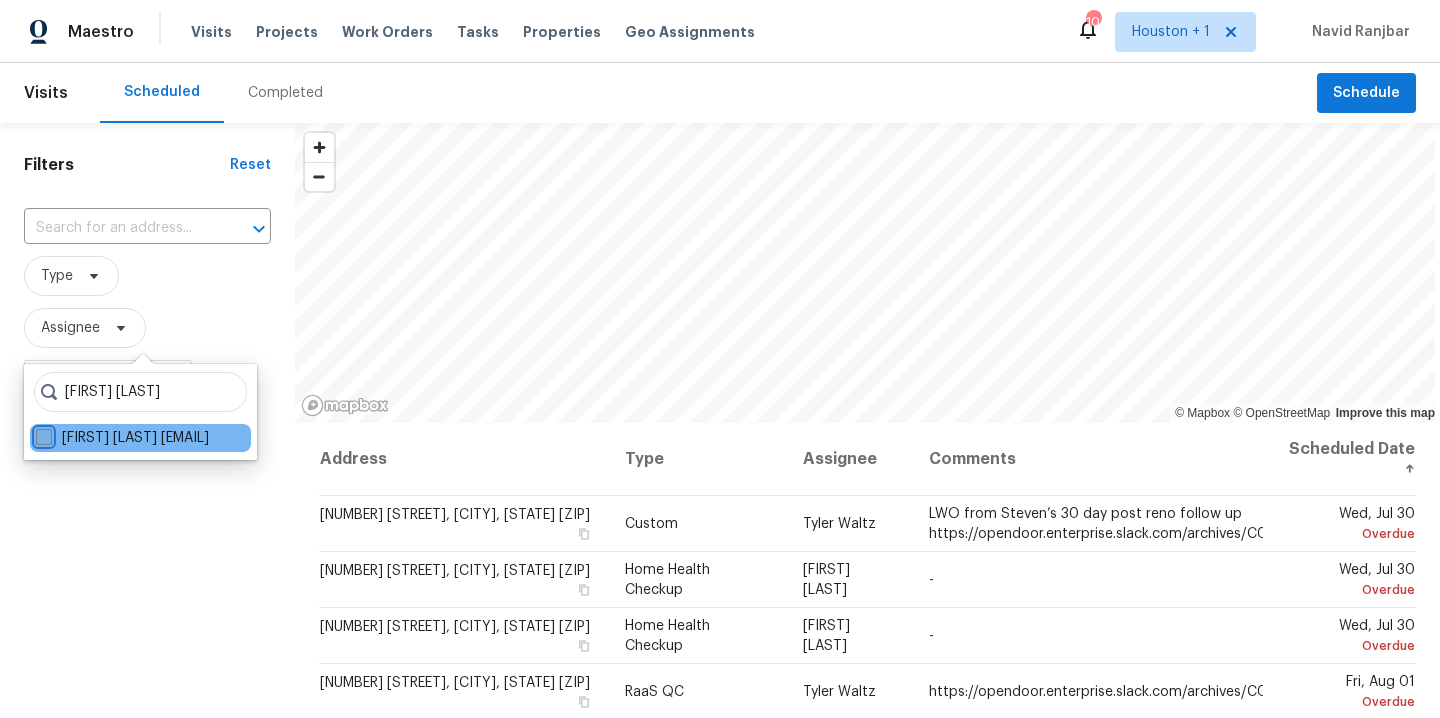 click on "[FIRST] [LAST]
[EMAIL]" at bounding box center [42, 434] 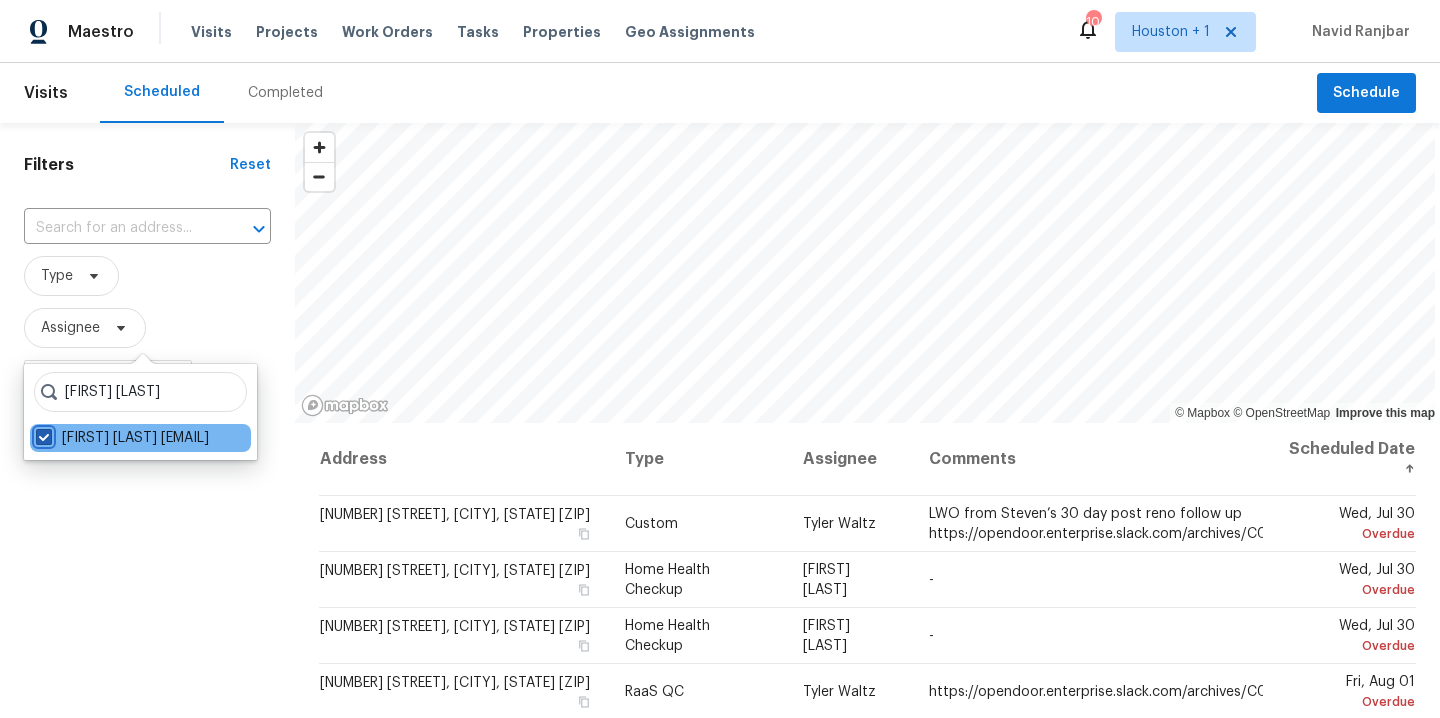 checkbox on "true" 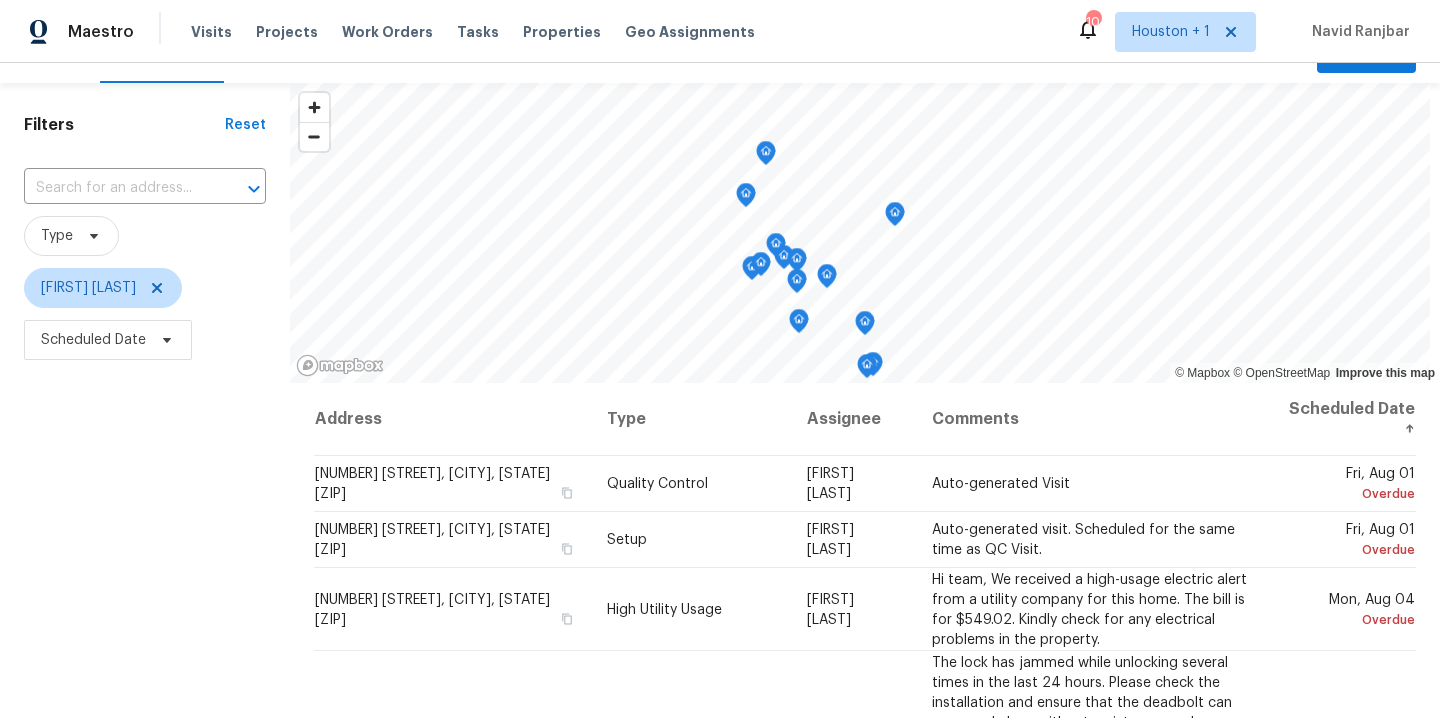scroll, scrollTop: 41, scrollLeft: 0, axis: vertical 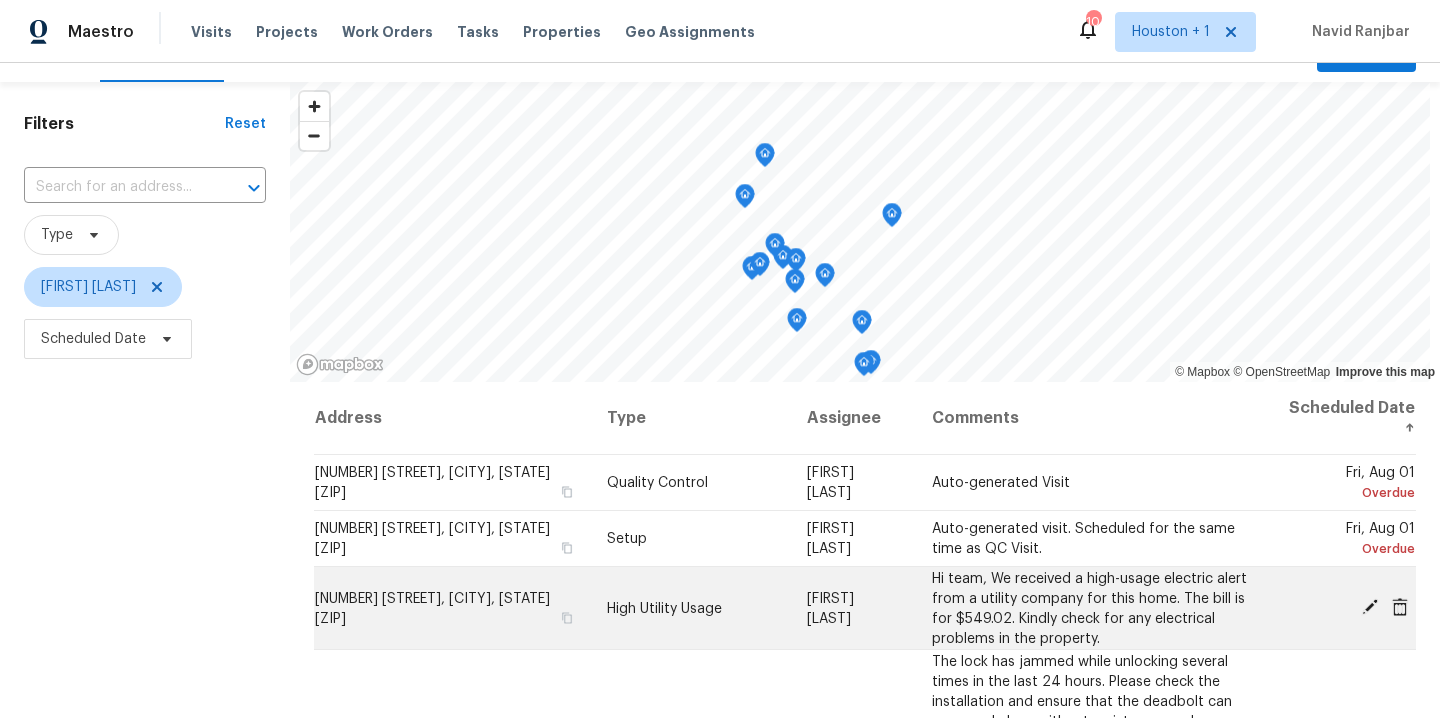 click 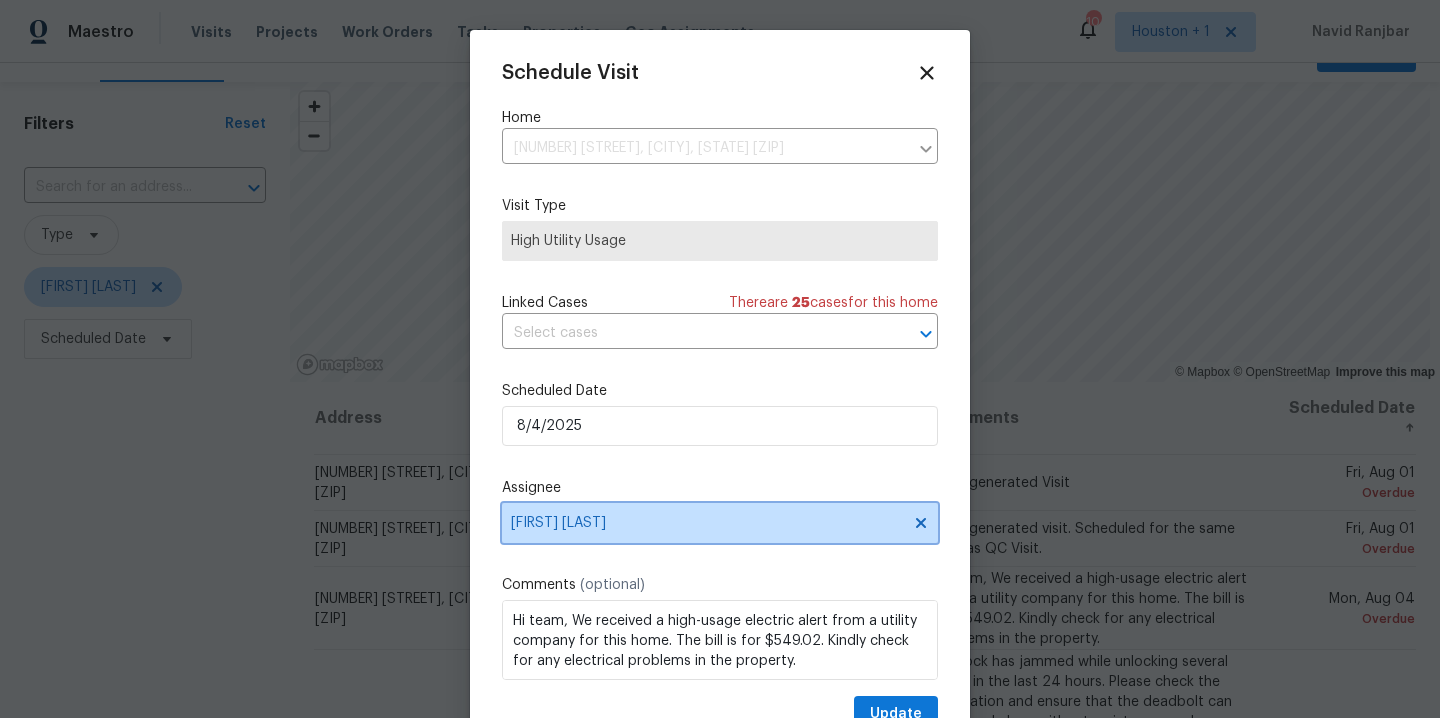click on "[FIRST] [LAST]" at bounding box center [707, 523] 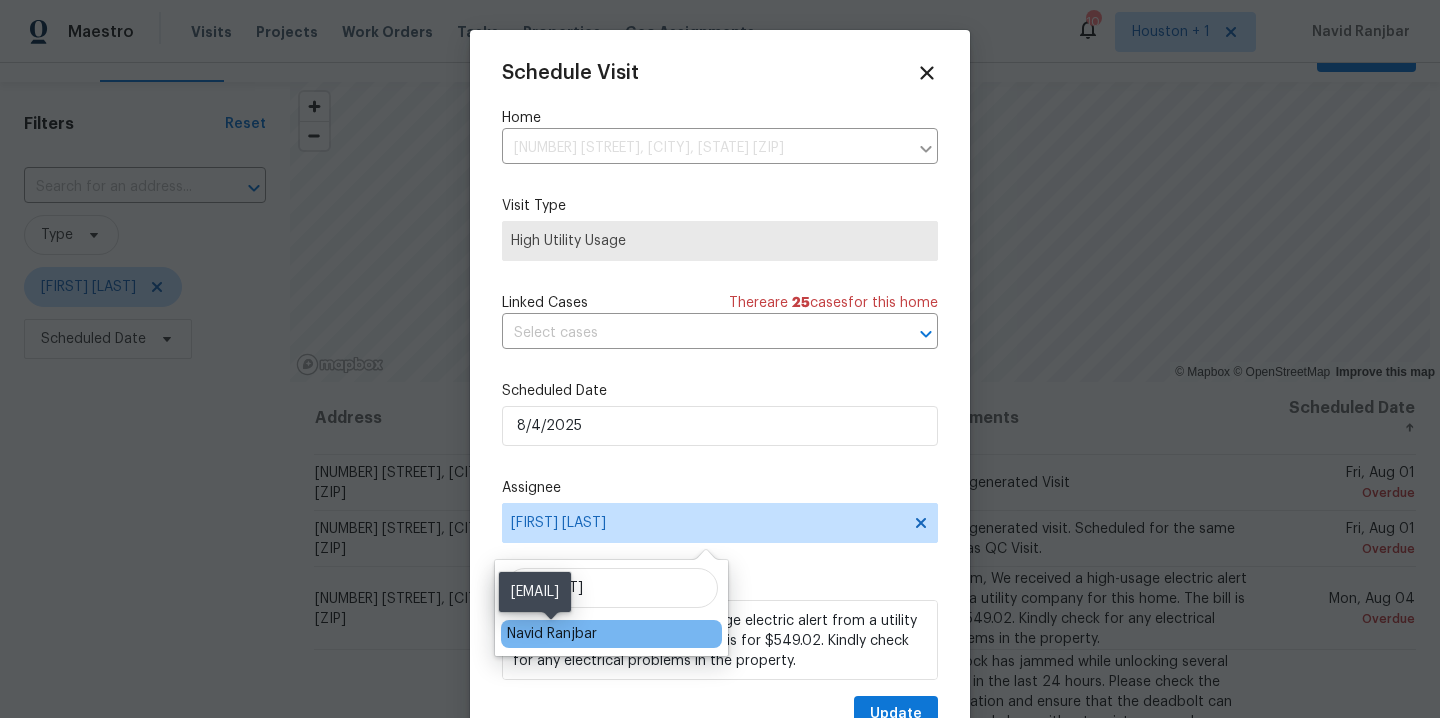 type on "[FIRST]" 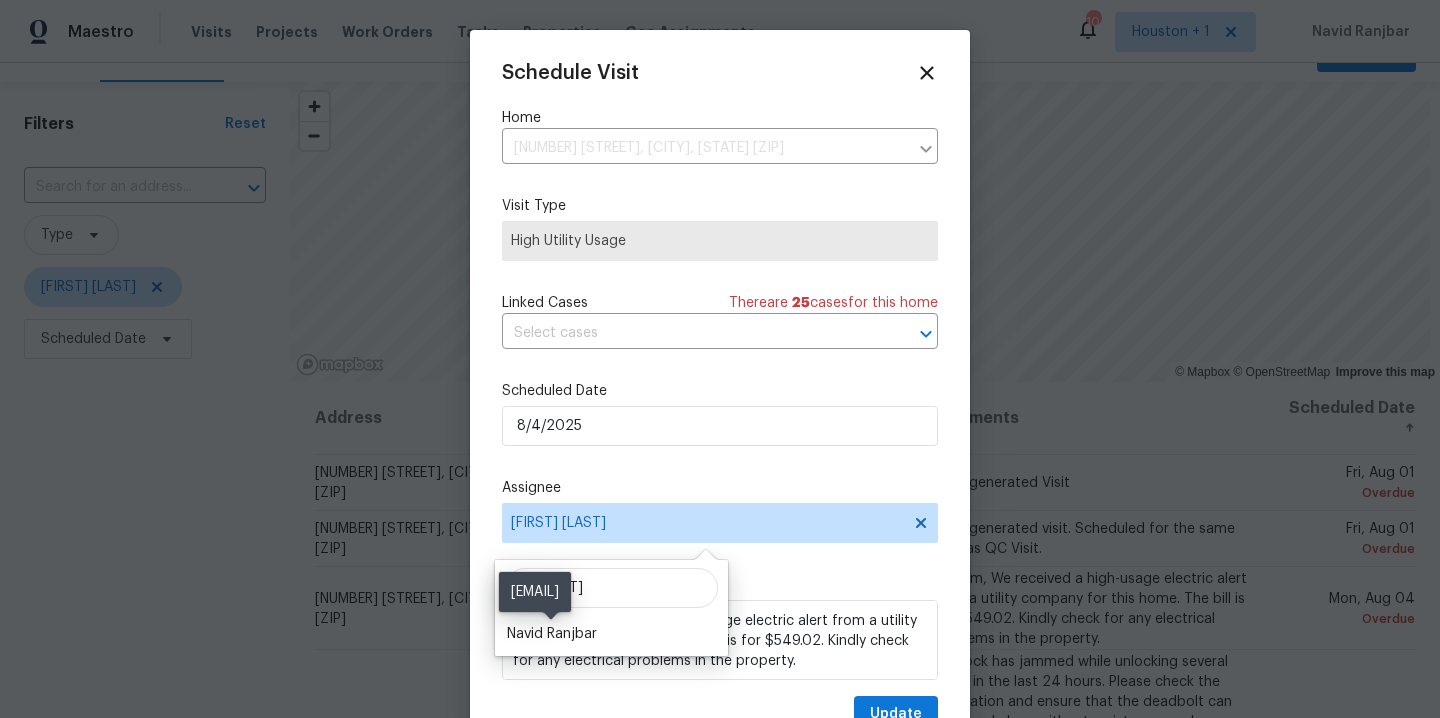 click on "Navid Ranjbar" at bounding box center (552, 634) 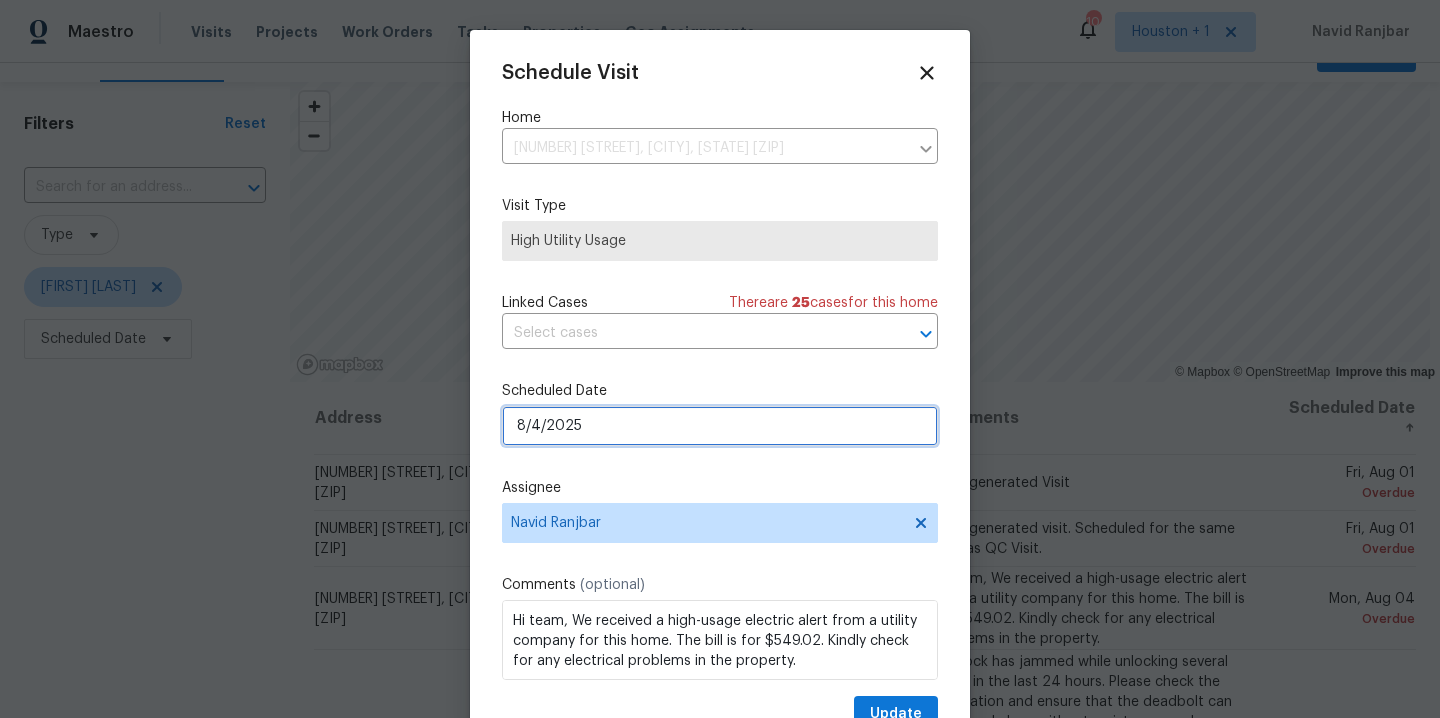 click on "8/4/2025" at bounding box center (720, 426) 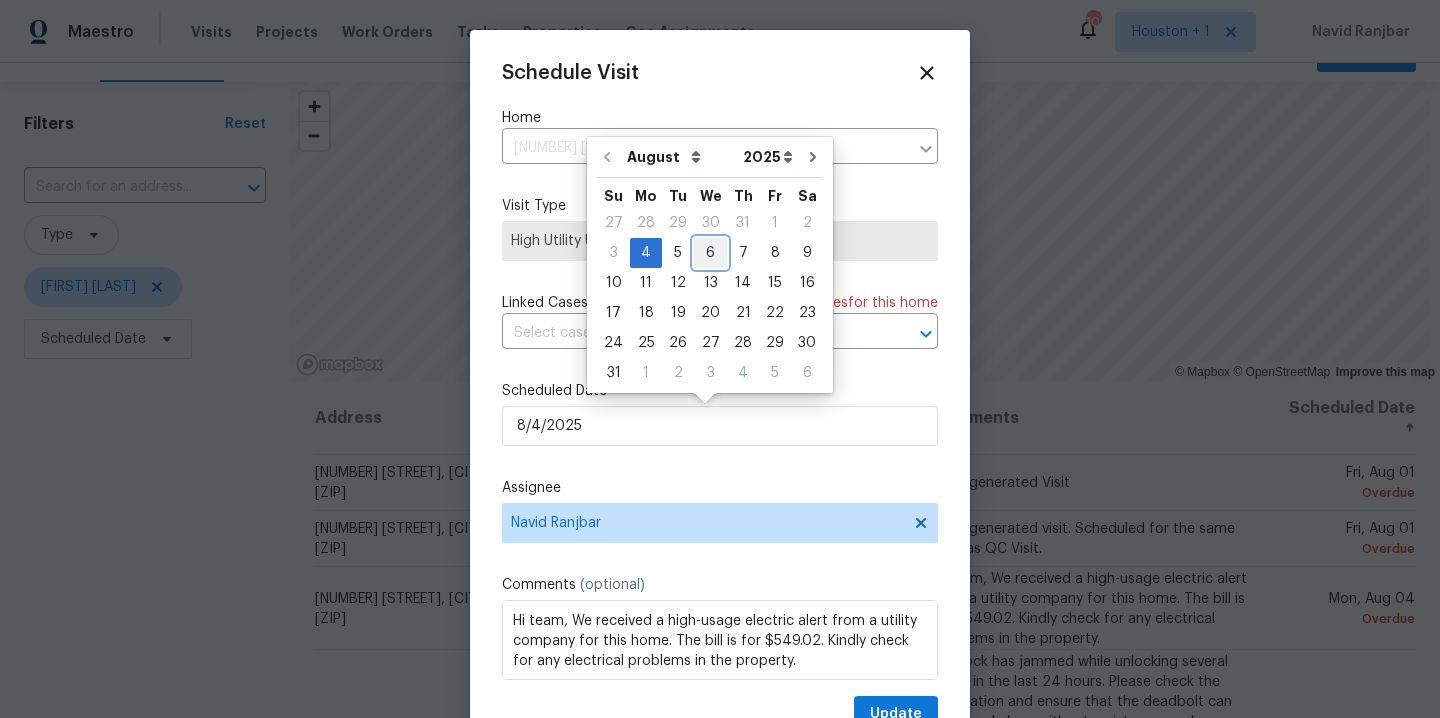 click on "6" at bounding box center (710, 253) 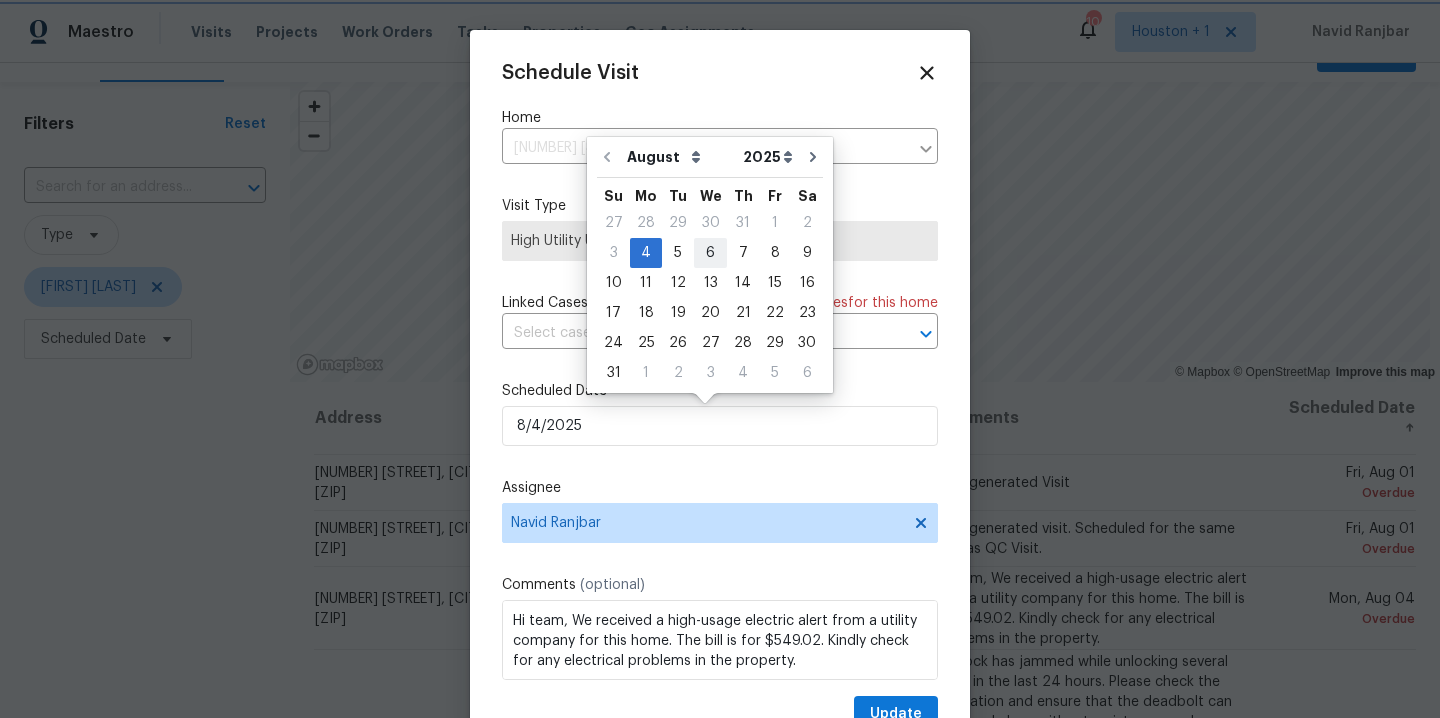 type on "8/6/2025" 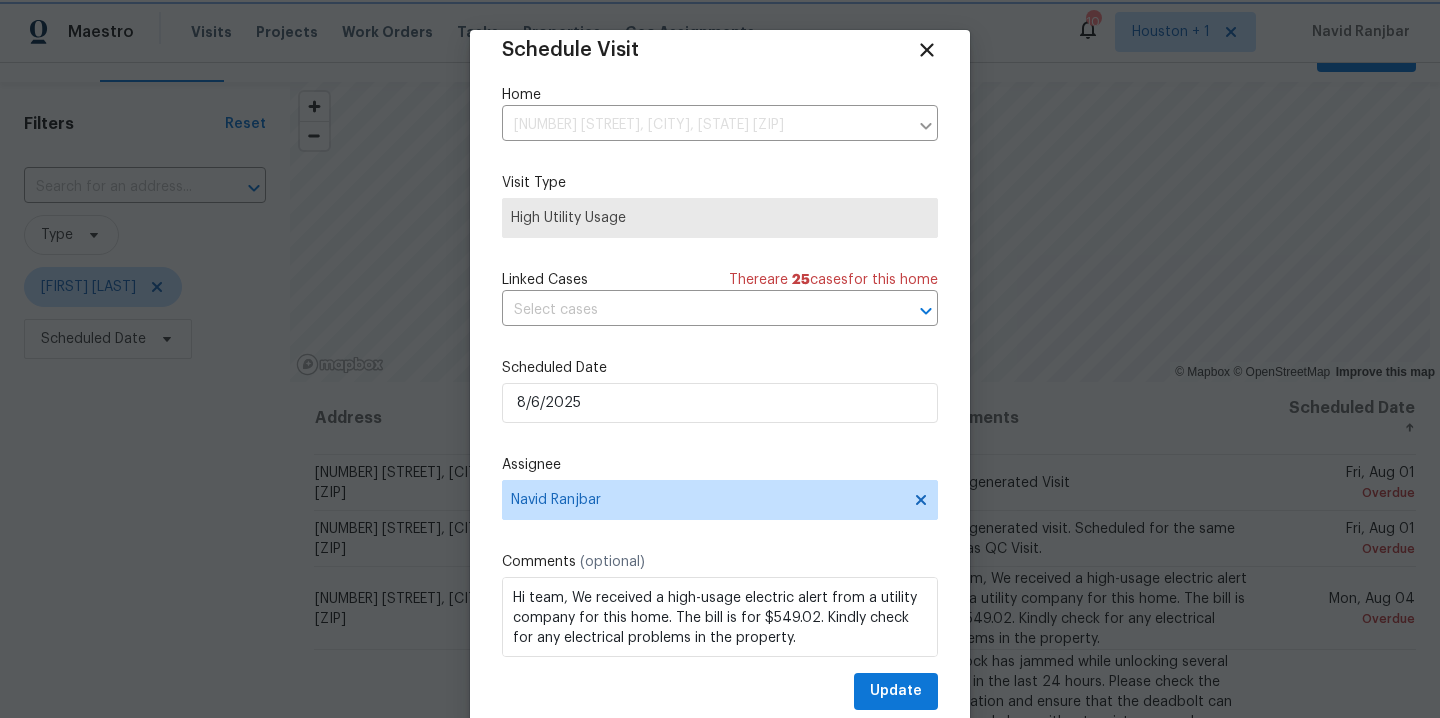 scroll, scrollTop: 36, scrollLeft: 0, axis: vertical 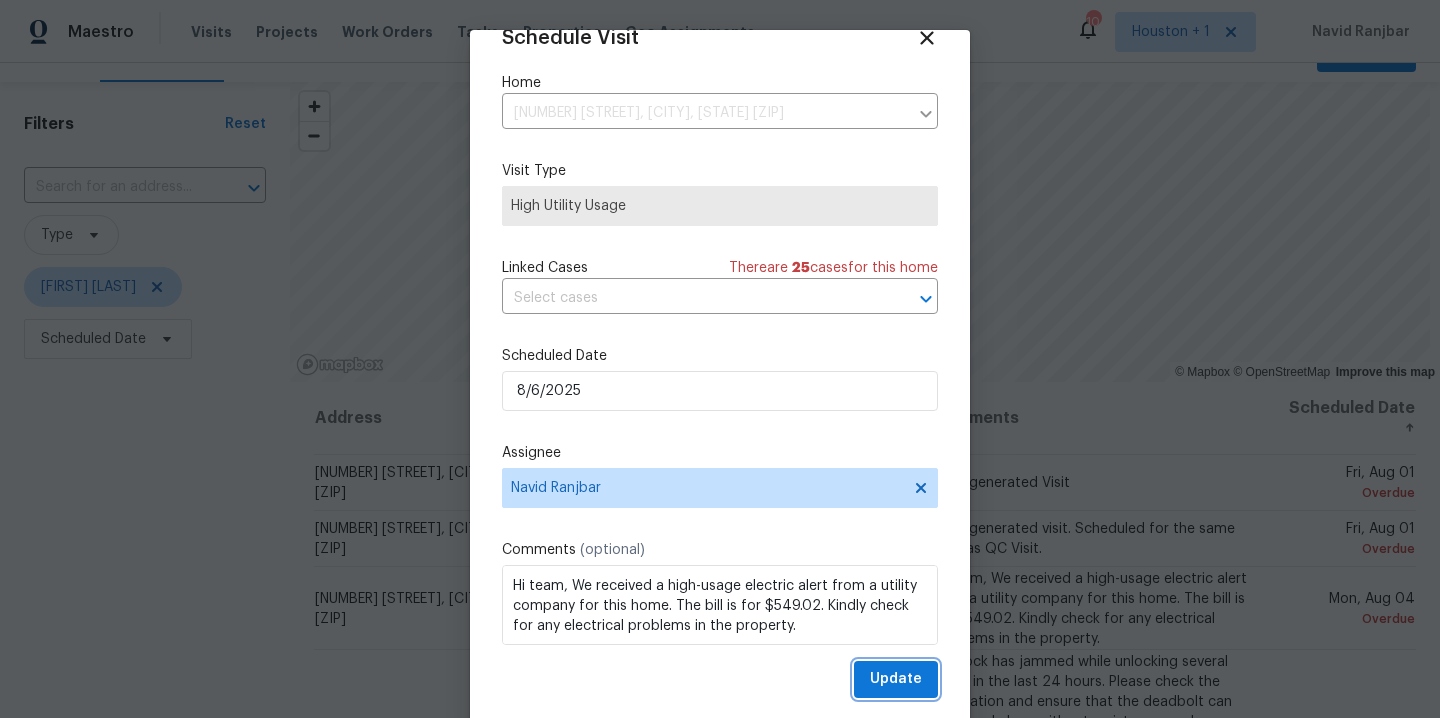 click on "Update" at bounding box center (896, 679) 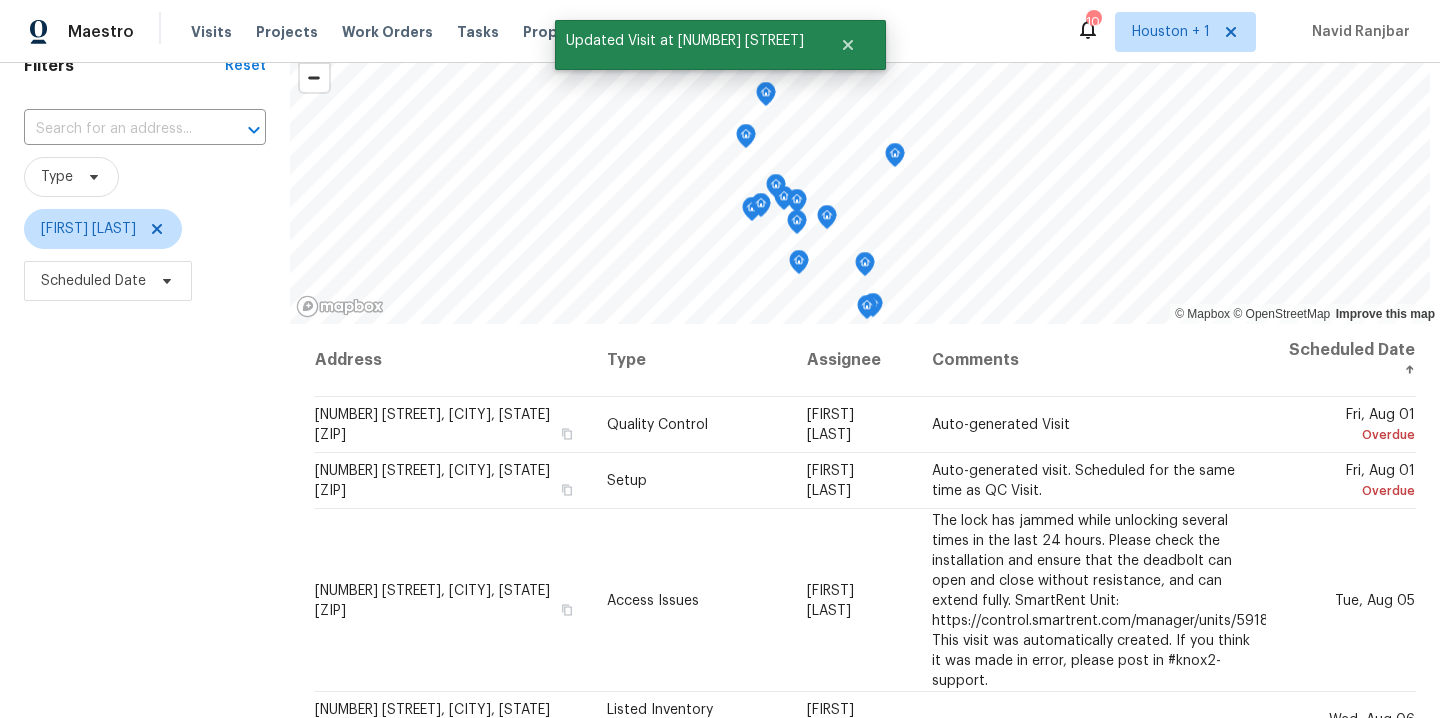 scroll, scrollTop: 136, scrollLeft: 0, axis: vertical 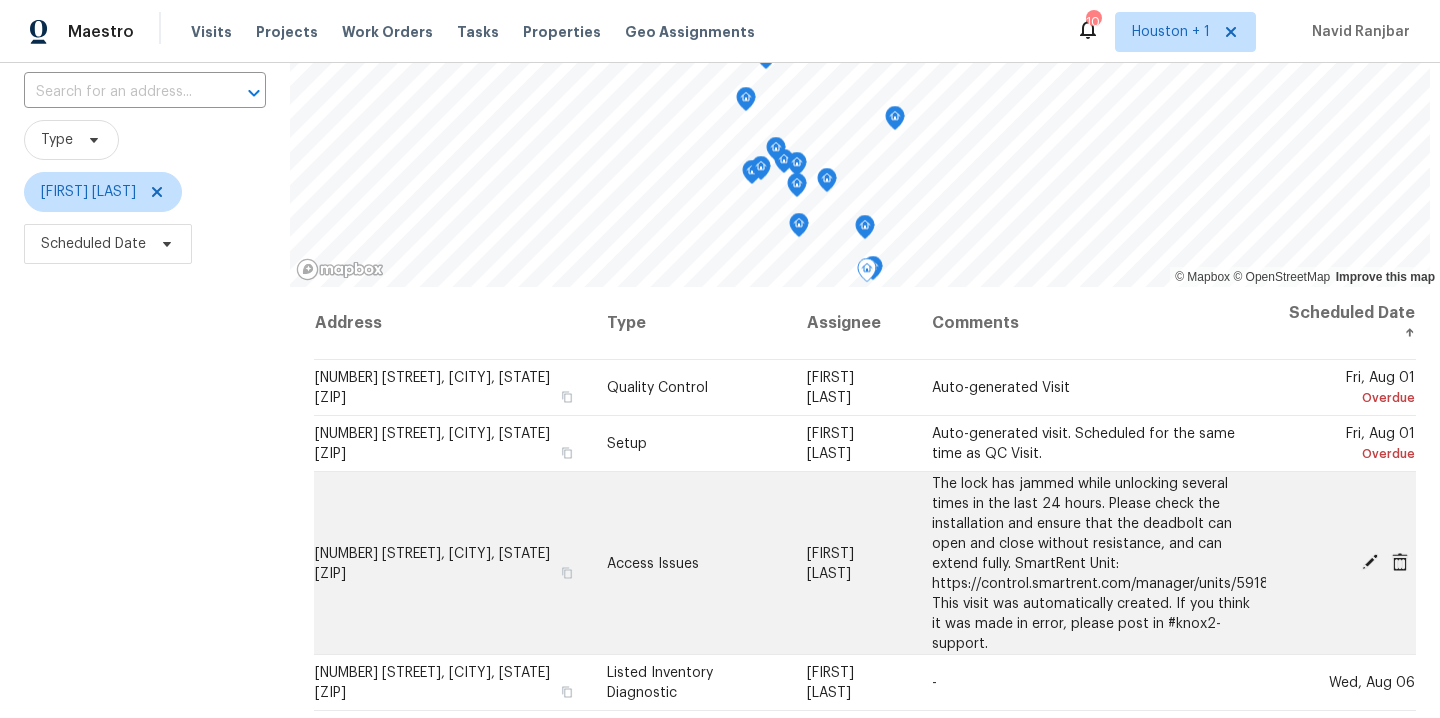 click 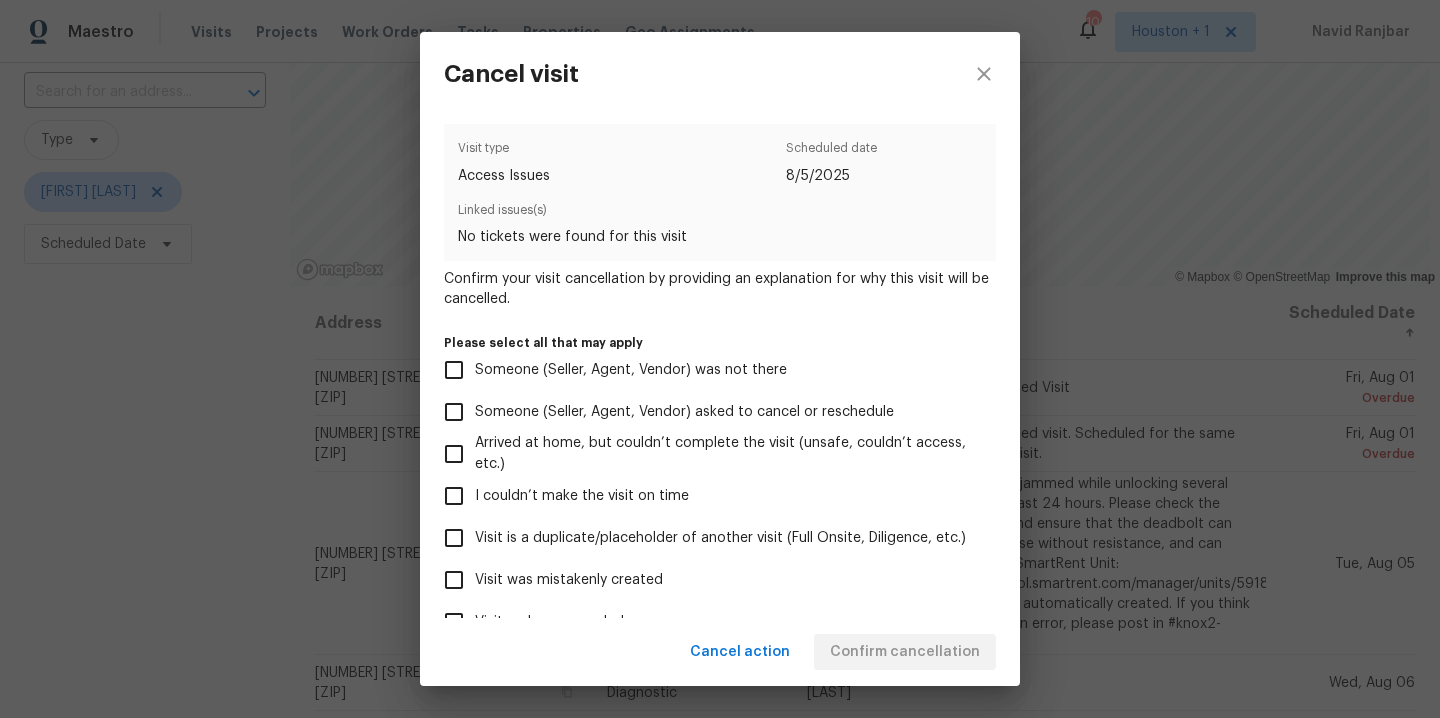 scroll, scrollTop: 147, scrollLeft: 0, axis: vertical 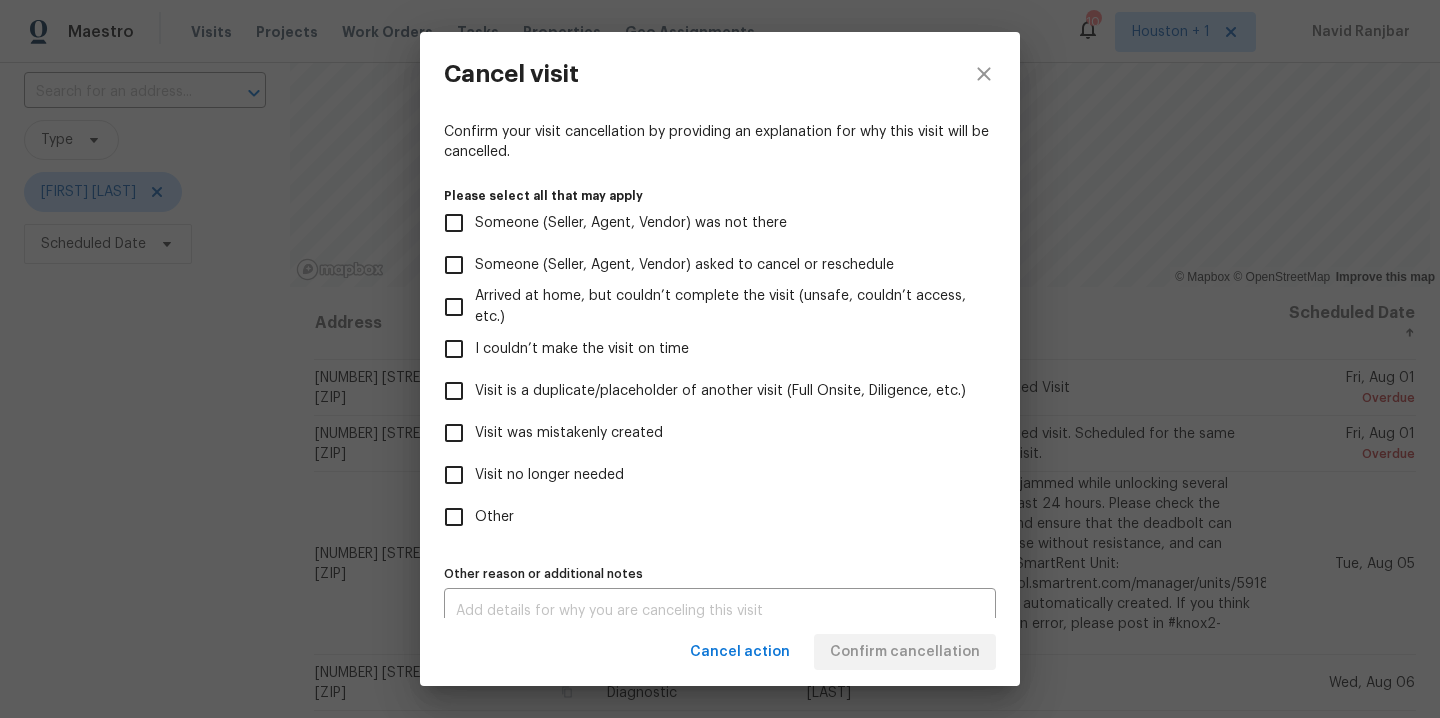 click on "Visit was mistakenly created" at bounding box center (569, 433) 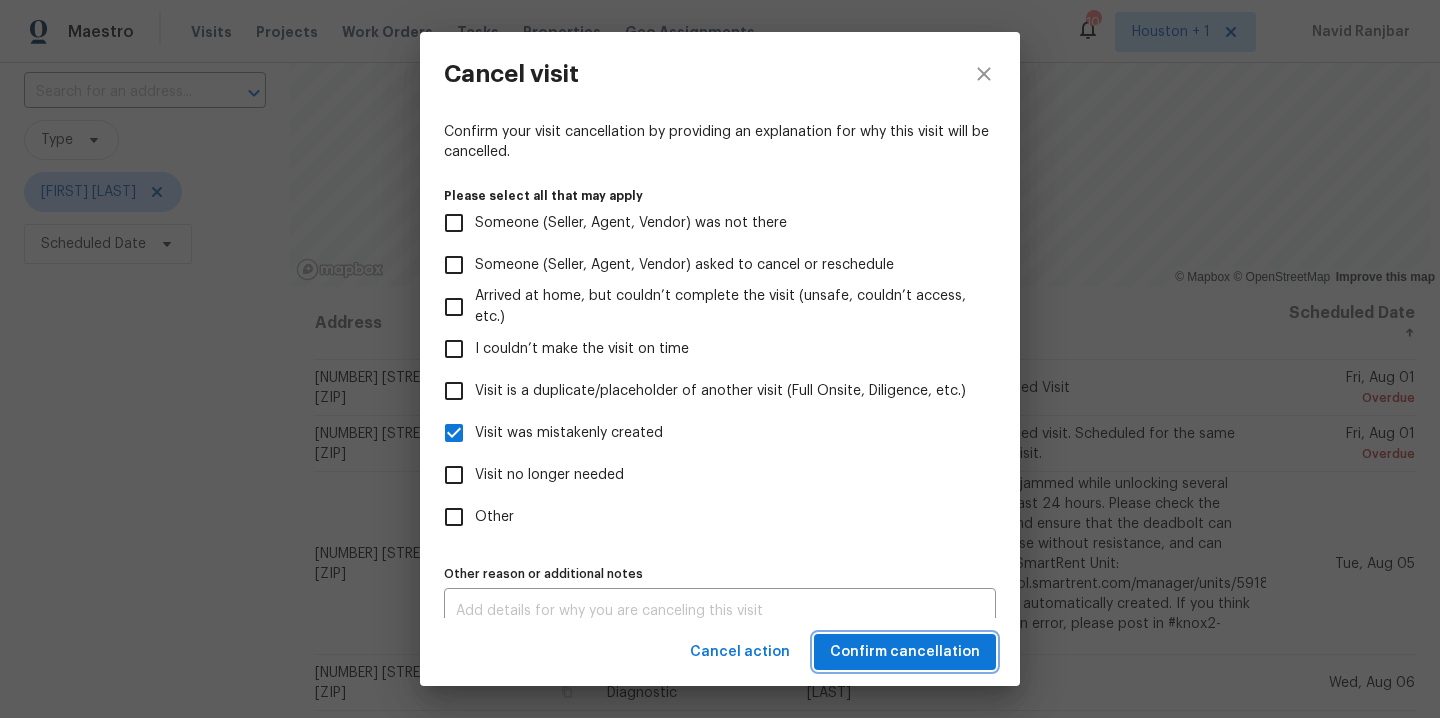 click on "Confirm cancellation" at bounding box center (905, 652) 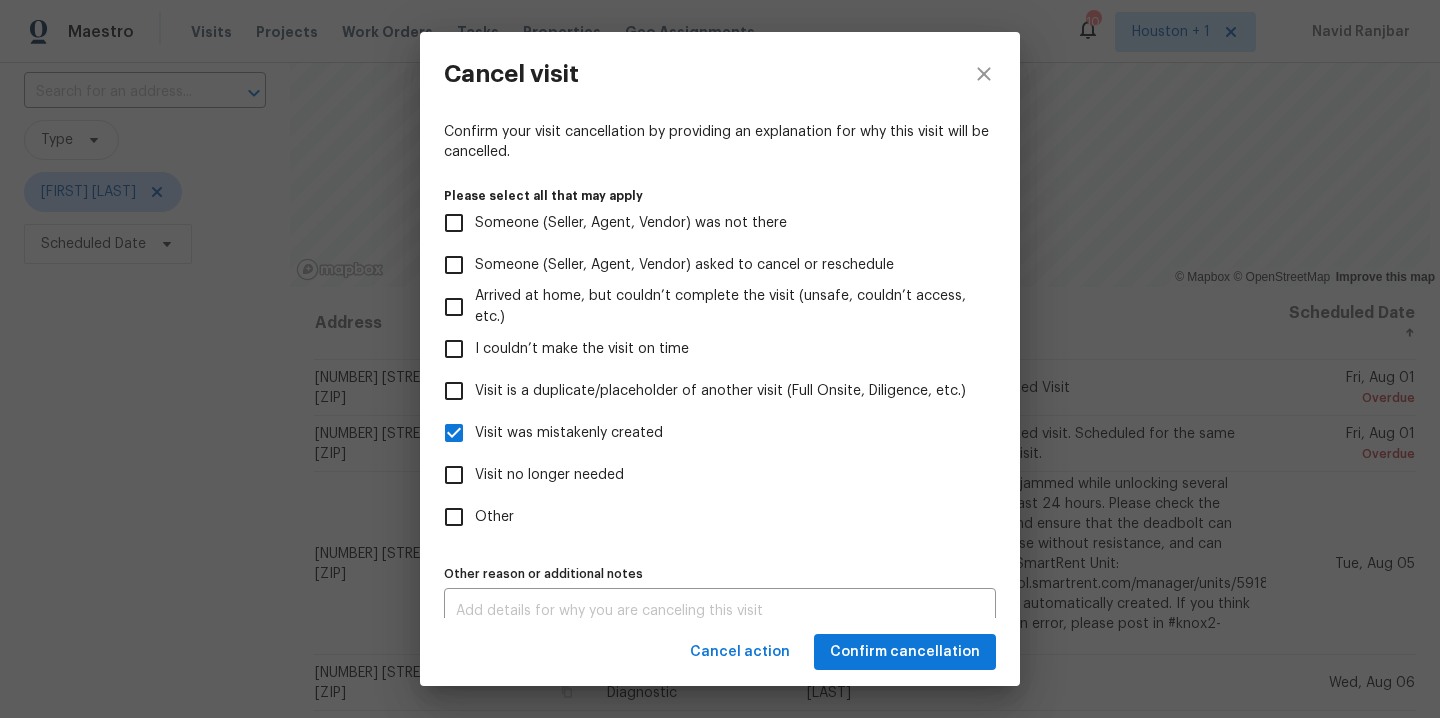 scroll, scrollTop: 0, scrollLeft: 0, axis: both 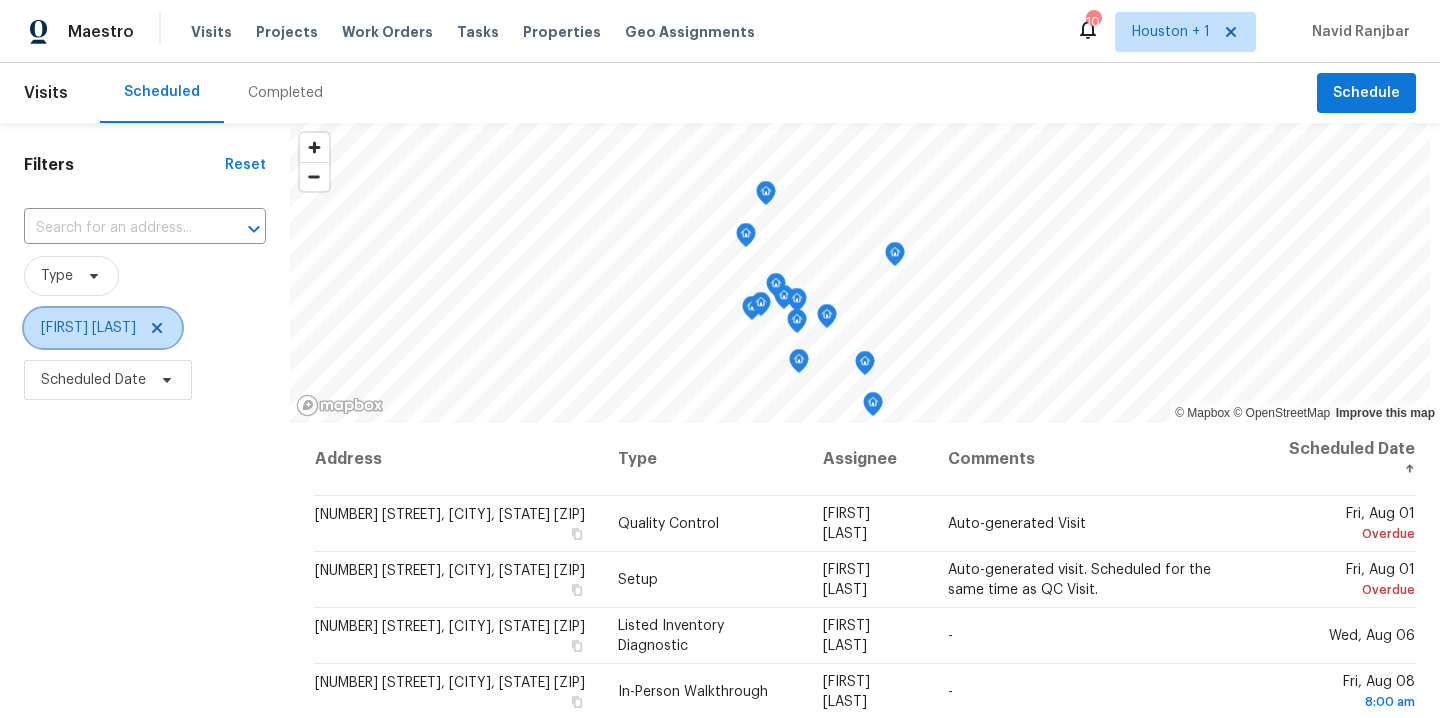 click 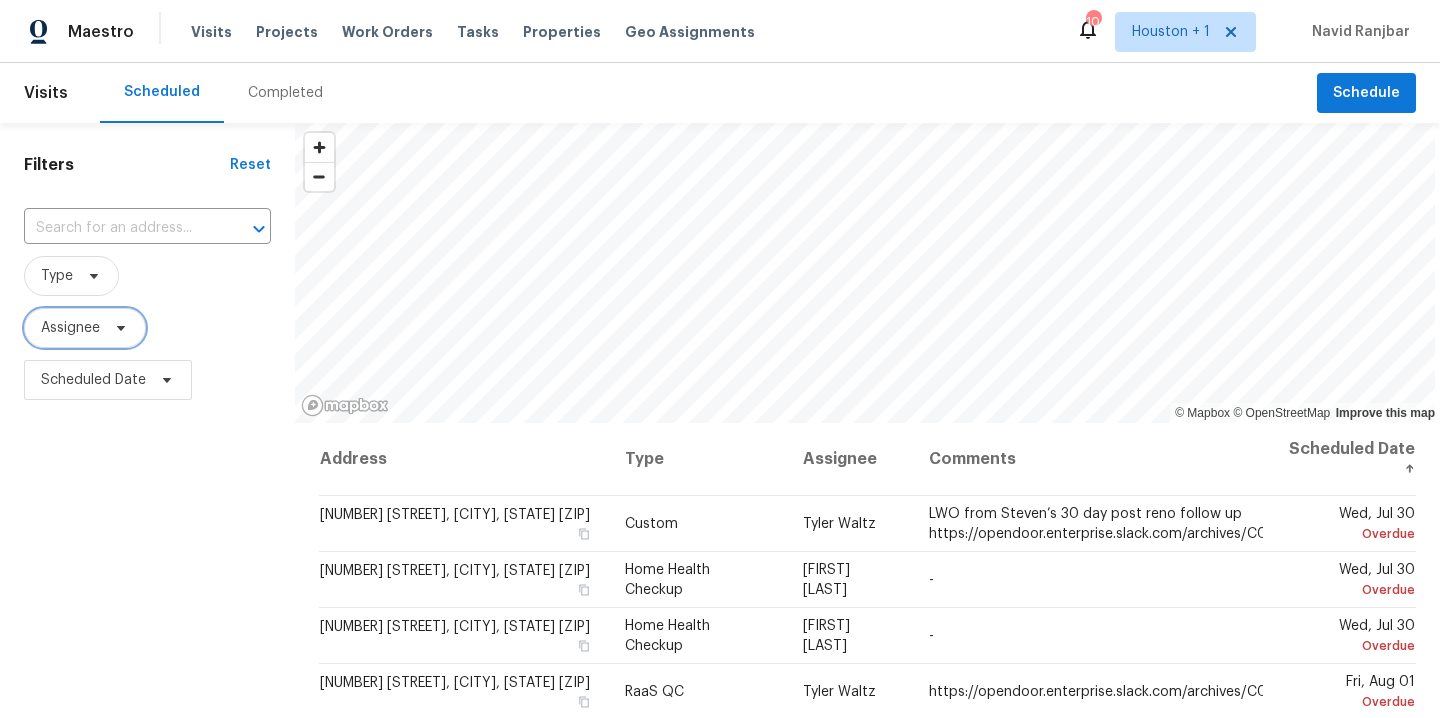 click at bounding box center (118, 328) 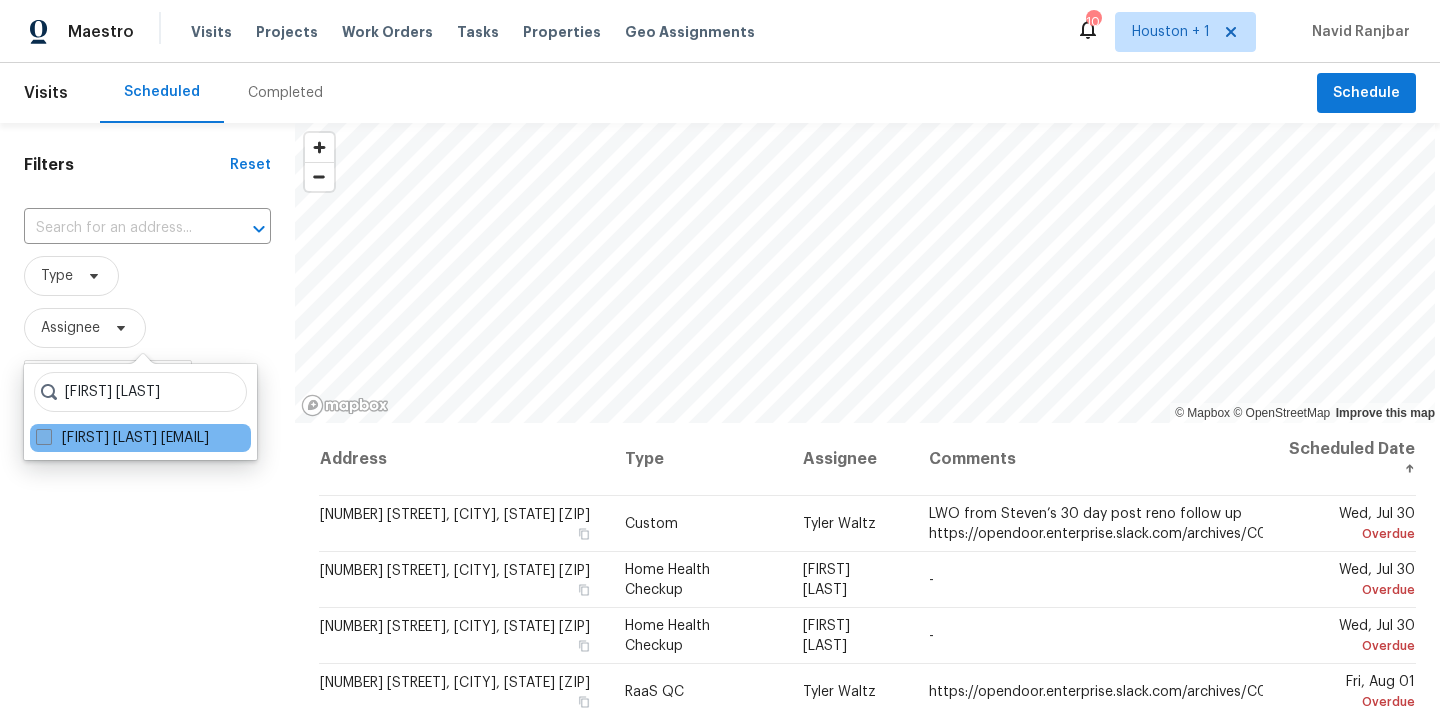 type on "[FIRST] [LAST]" 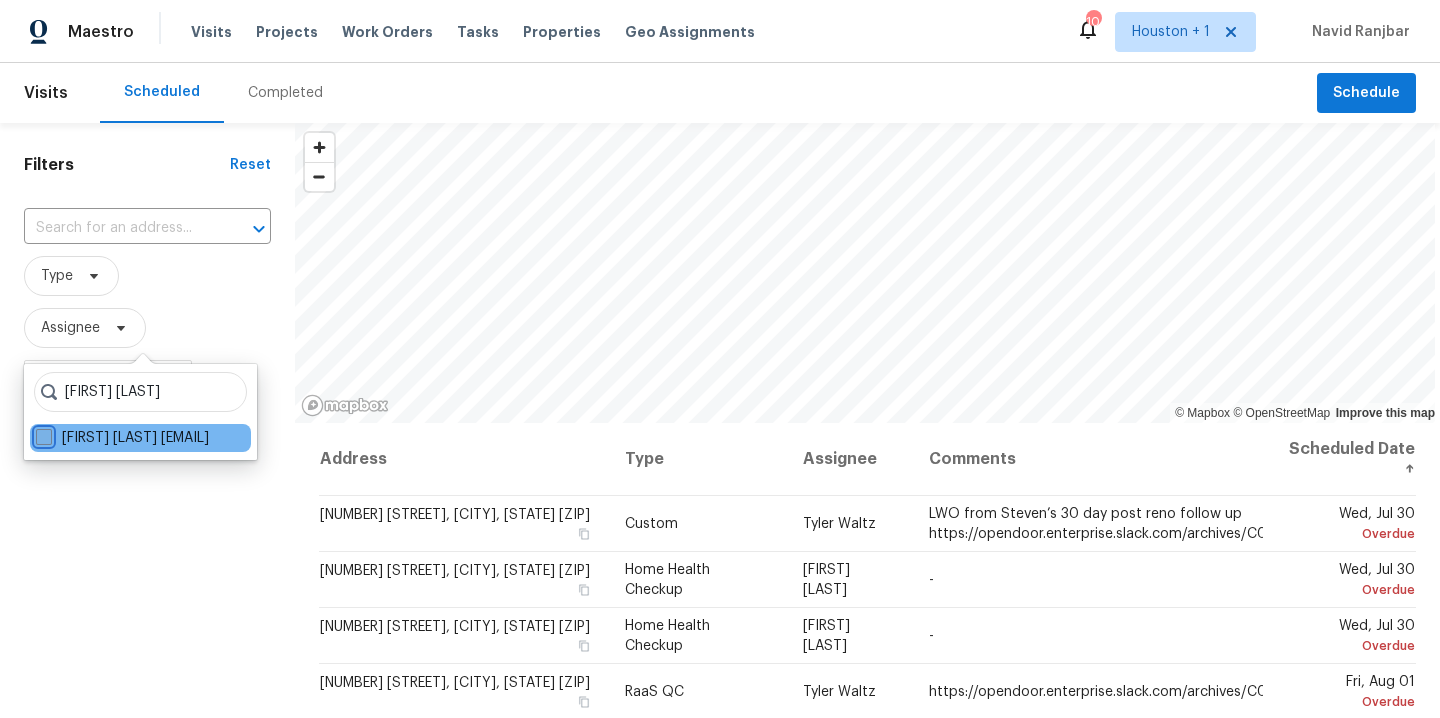 click on "[FIRST] [LAST]
[EMAIL]" at bounding box center [42, 434] 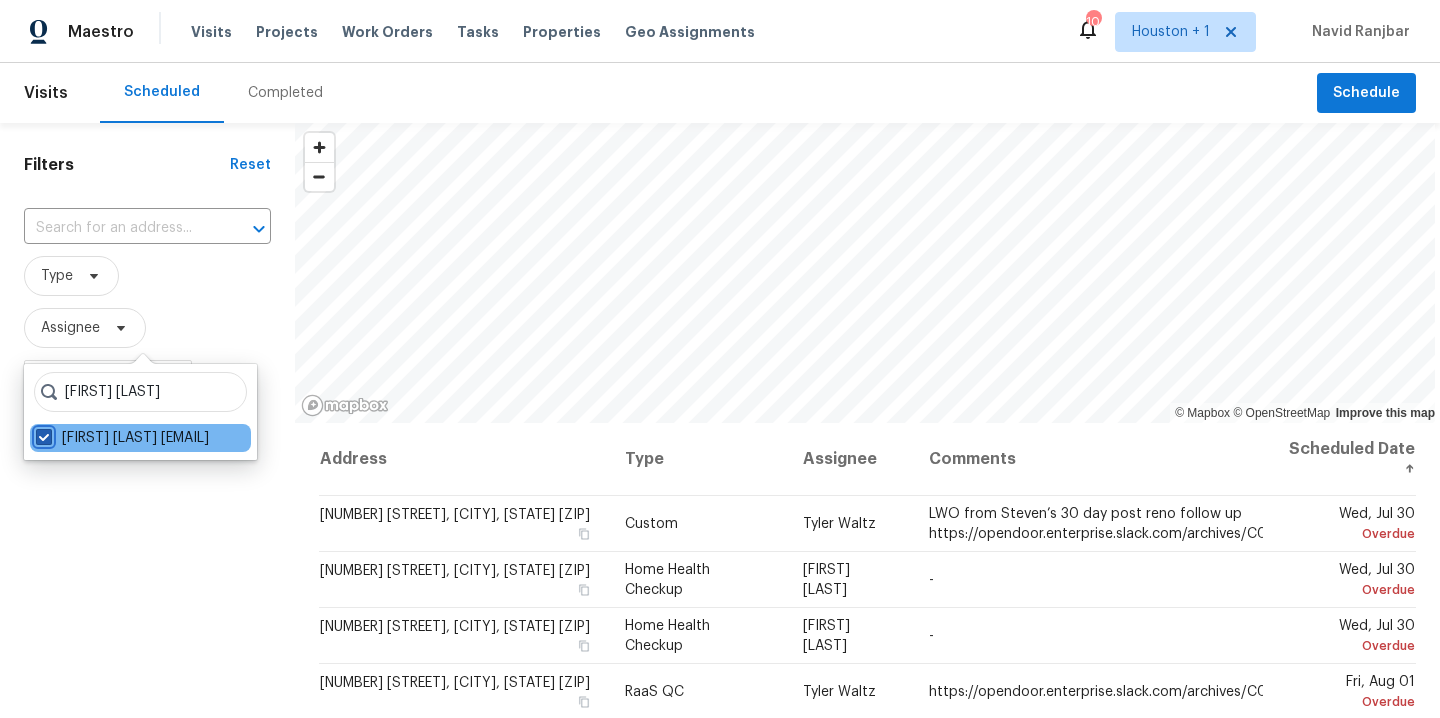 checkbox on "true" 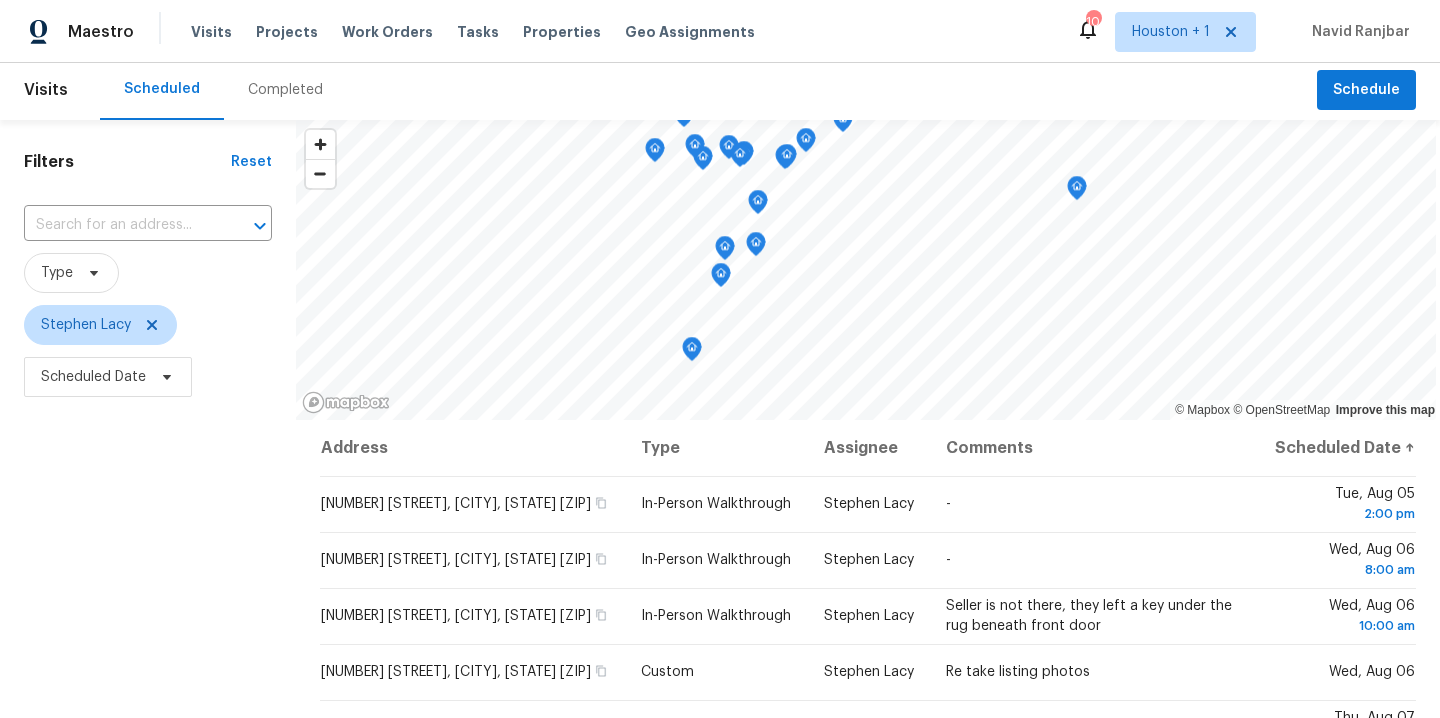 scroll, scrollTop: 4, scrollLeft: 0, axis: vertical 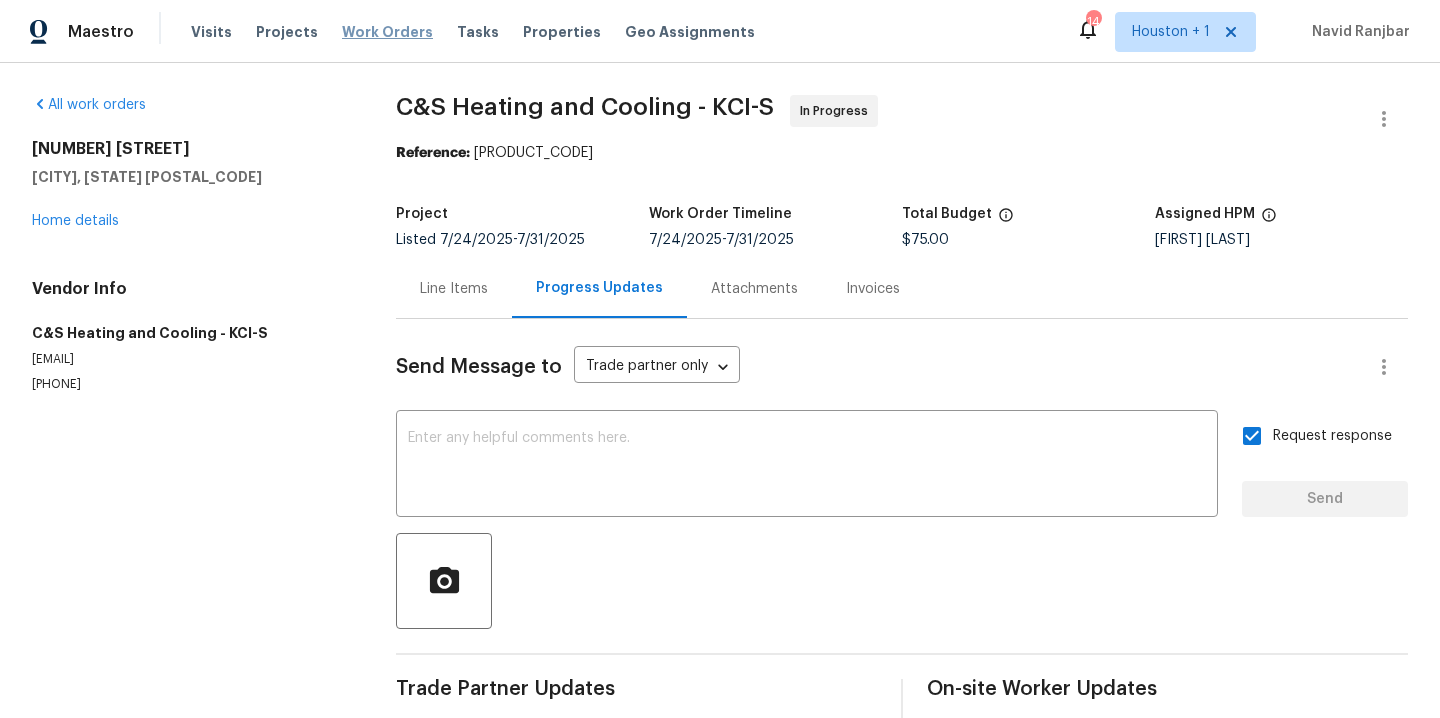 click on "Work Orders" at bounding box center (387, 32) 